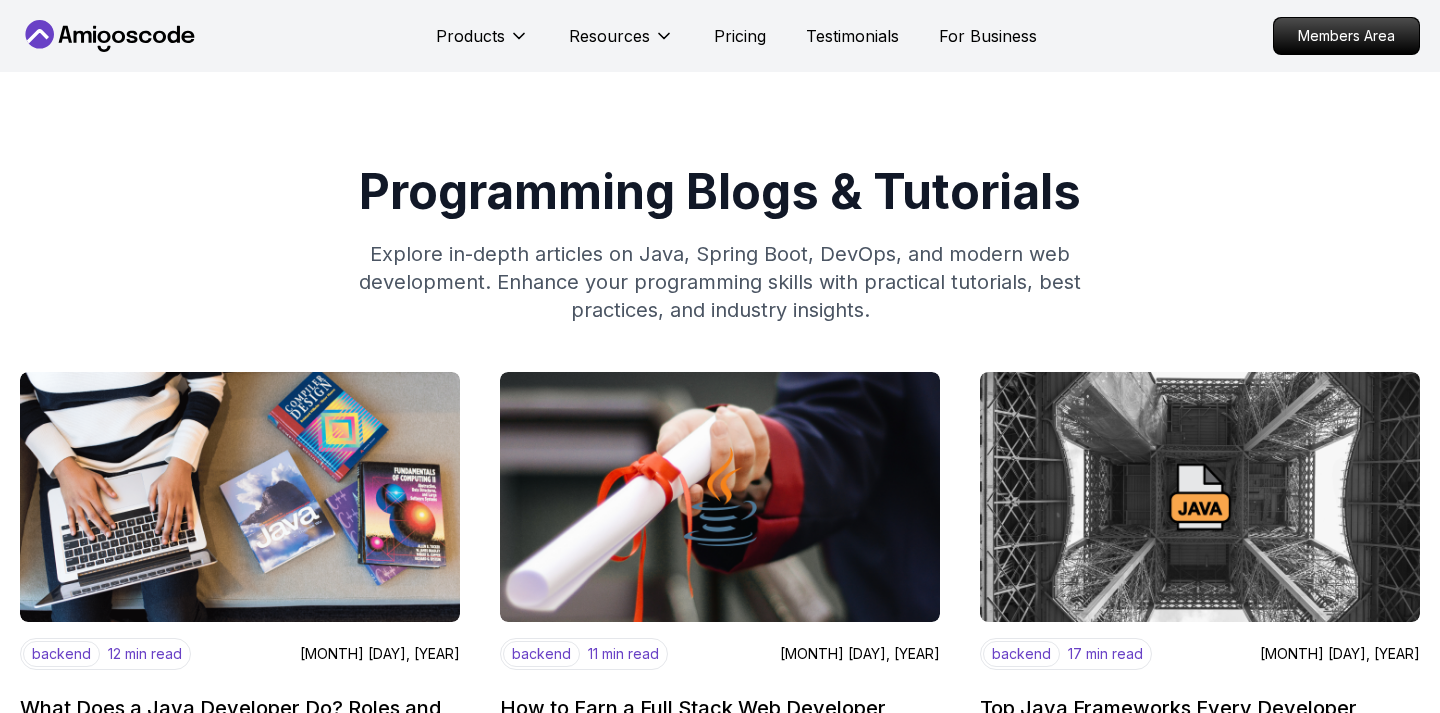 scroll, scrollTop: 0, scrollLeft: 0, axis: both 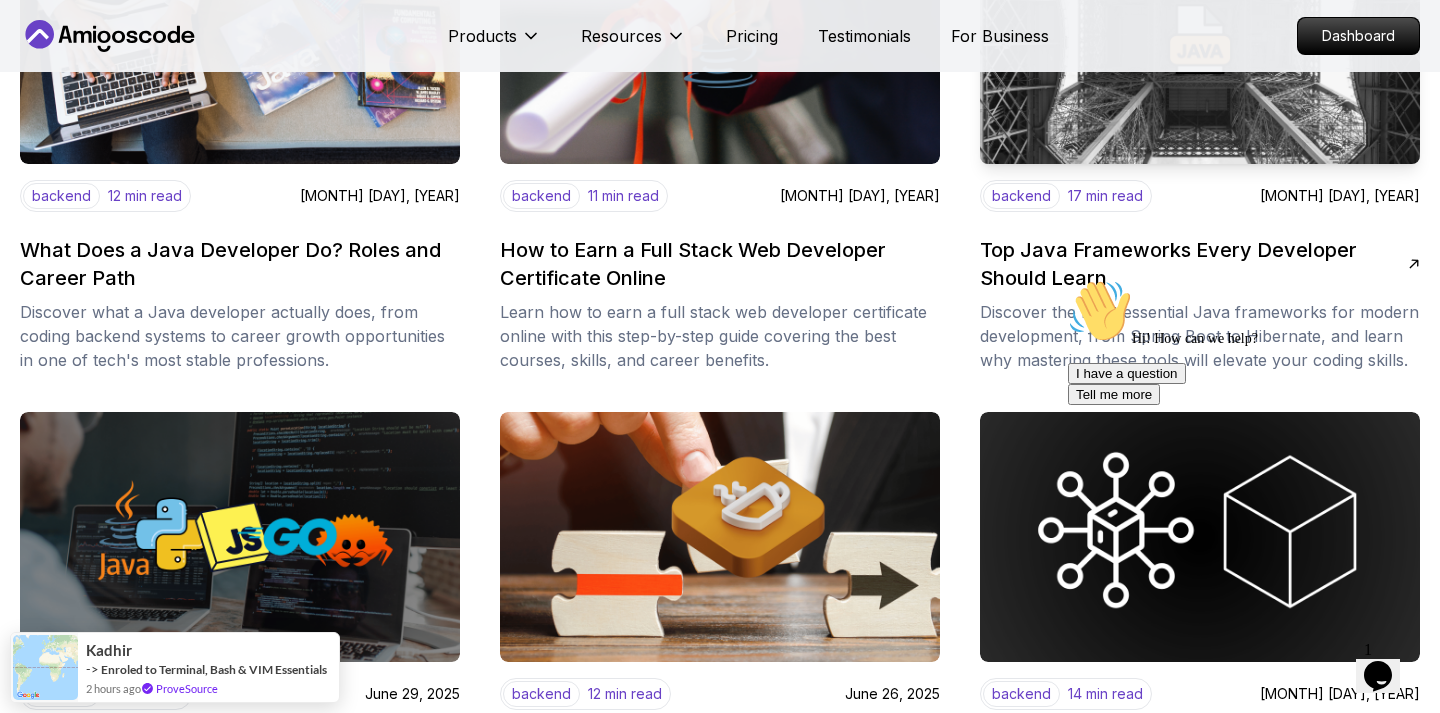 click on "Top Java Frameworks Every Developer Should Learn" at bounding box center [1194, 264] 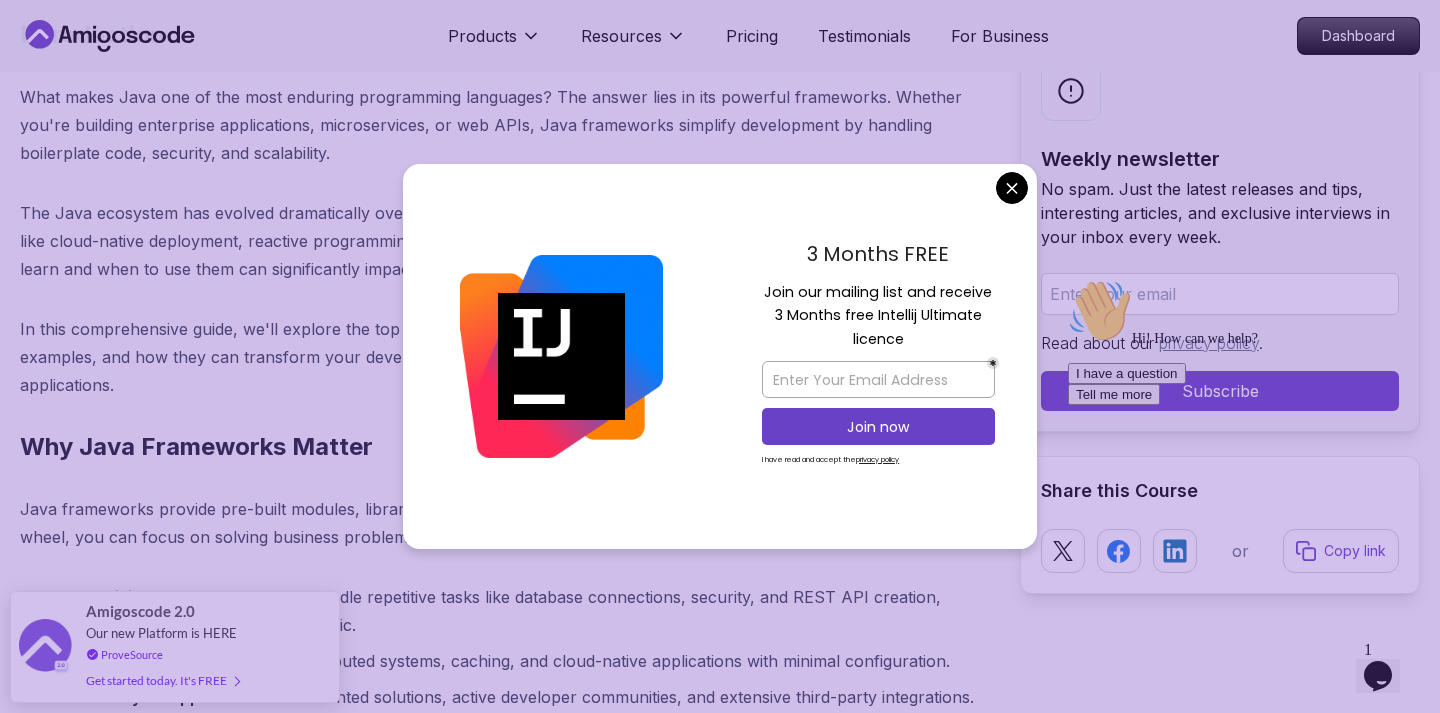 scroll, scrollTop: 900, scrollLeft: 0, axis: vertical 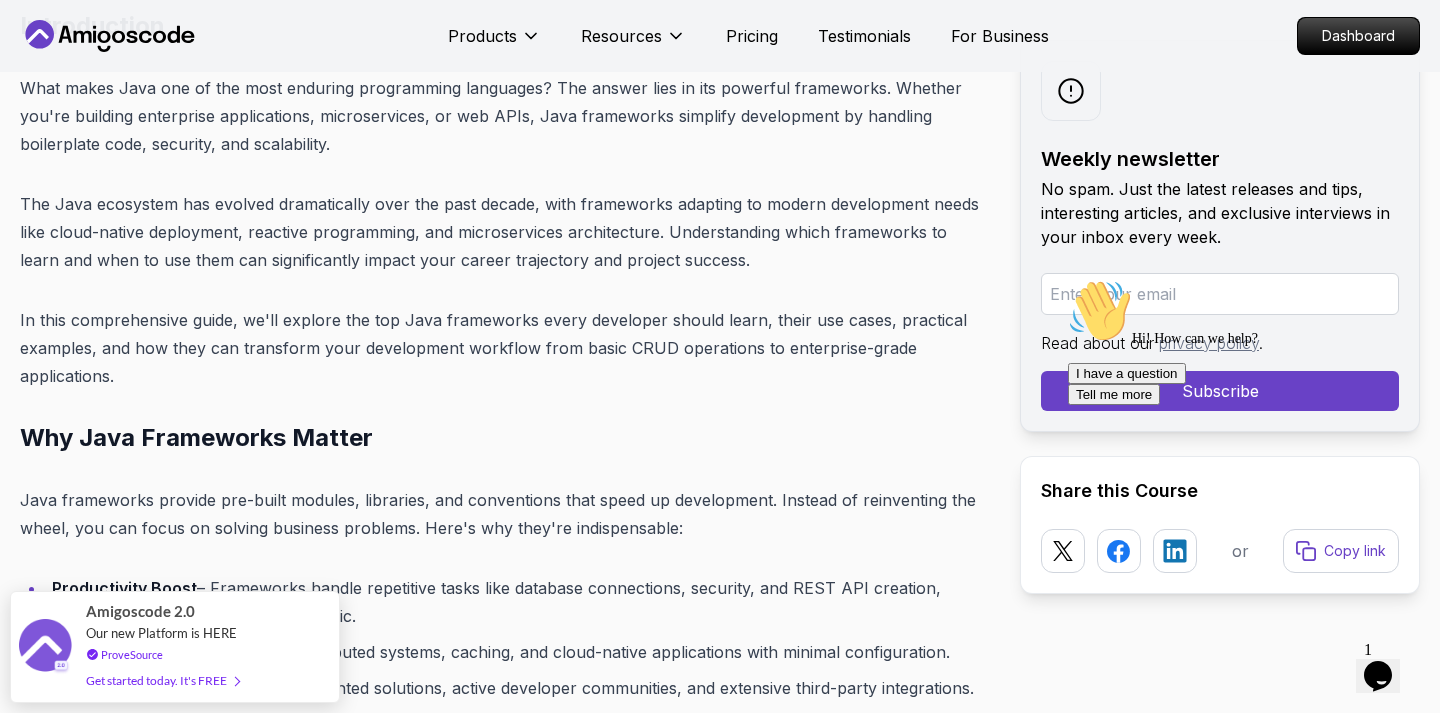 click on "Products Resources Pricing Testimonials For Business Dashboard Products Resources Pricing Testimonials For Business Dashboard Blogs Top Java Frameworks Every Developer Should Learn backend 17 min read Top Java Frameworks Every Java Developer Should Learn Discover the most essential Java frameworks for modern development, from Spring Boot to Hibernate, and learn why mastering these tools will elevate your coding skills. Weekly newsletter No spam. Just the latest releases and tips, interesting articles, and exclusive interviews in your inbox every week. Read about our   privacy policy . Subscribe Share this Course or Copy link Published By:  [NAME]  |   Date:  June 30, 2025 Introduction
What makes Java one of the most enduring programming languages? The answer lies in its powerful frameworks. Whether you're building enterprise applications, microservices, or web APIs, Java frameworks simplify development by handling boilerplate code, security, and scalability.
Why Java Frameworks Matter" at bounding box center (720, 12407) 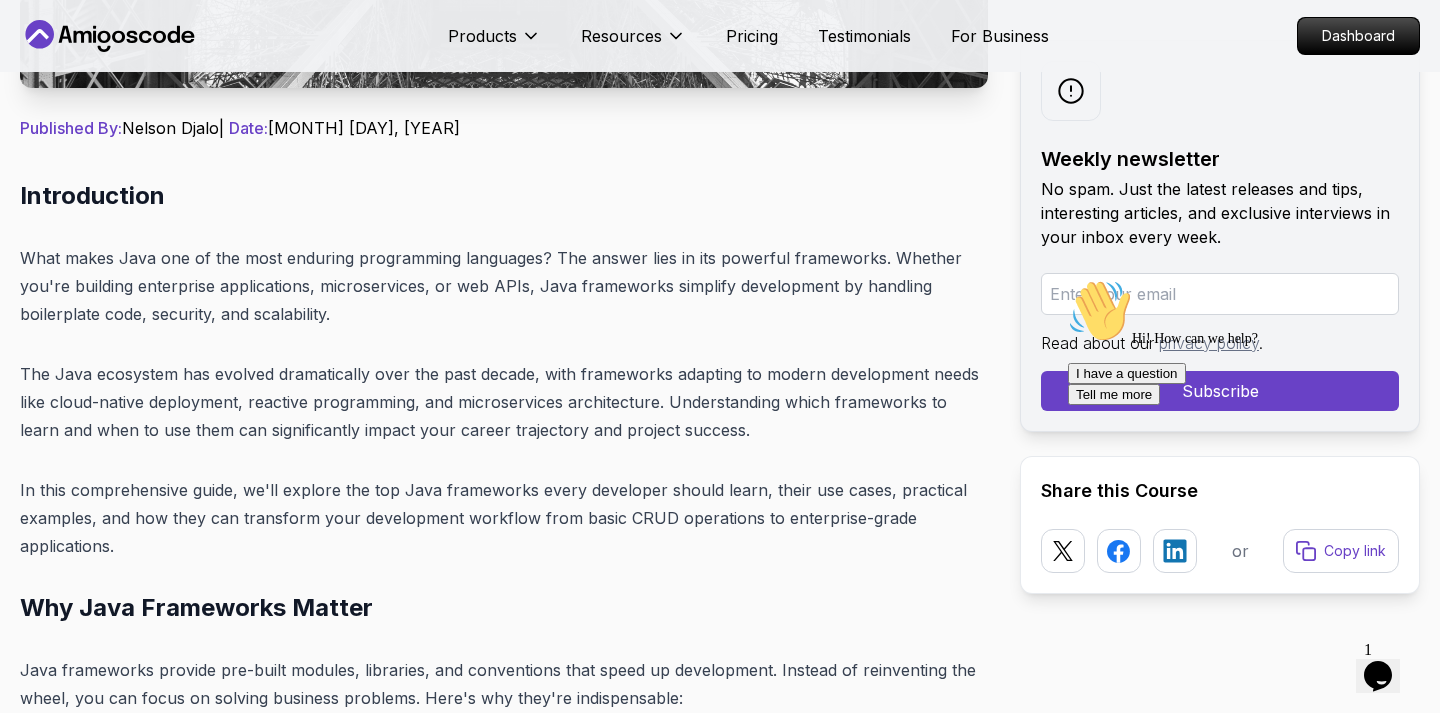 scroll, scrollTop: 739, scrollLeft: 0, axis: vertical 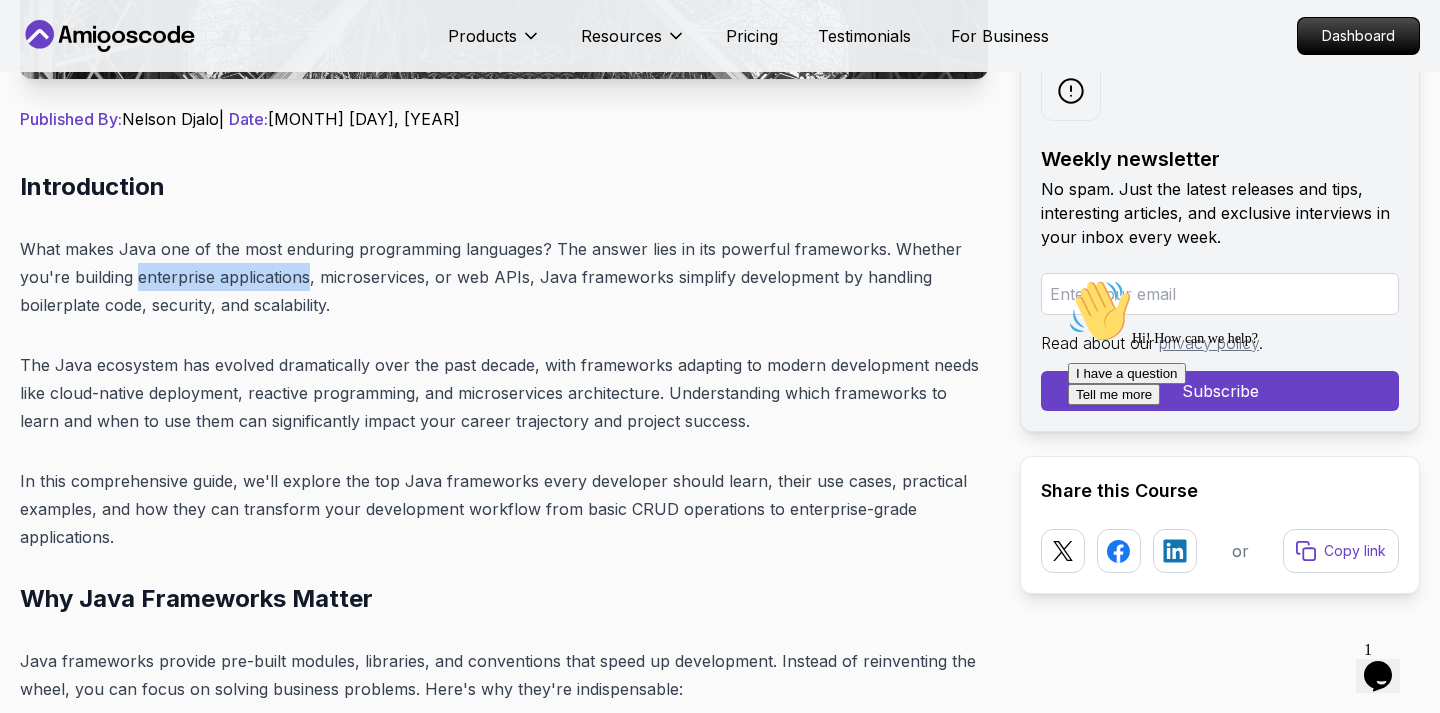 drag, startPoint x: 136, startPoint y: 279, endPoint x: 303, endPoint y: 282, distance: 167.02695 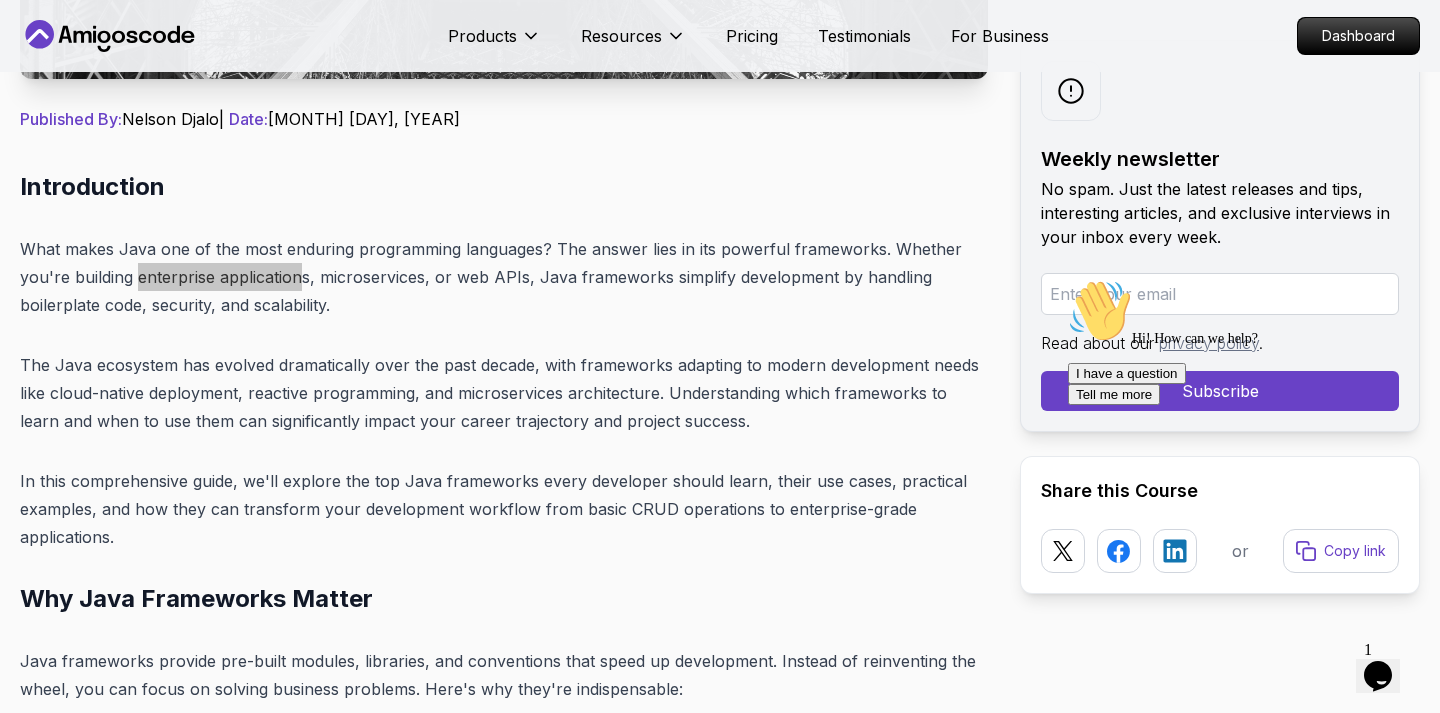 click on "Opens Chat This icon Opens the chat window." 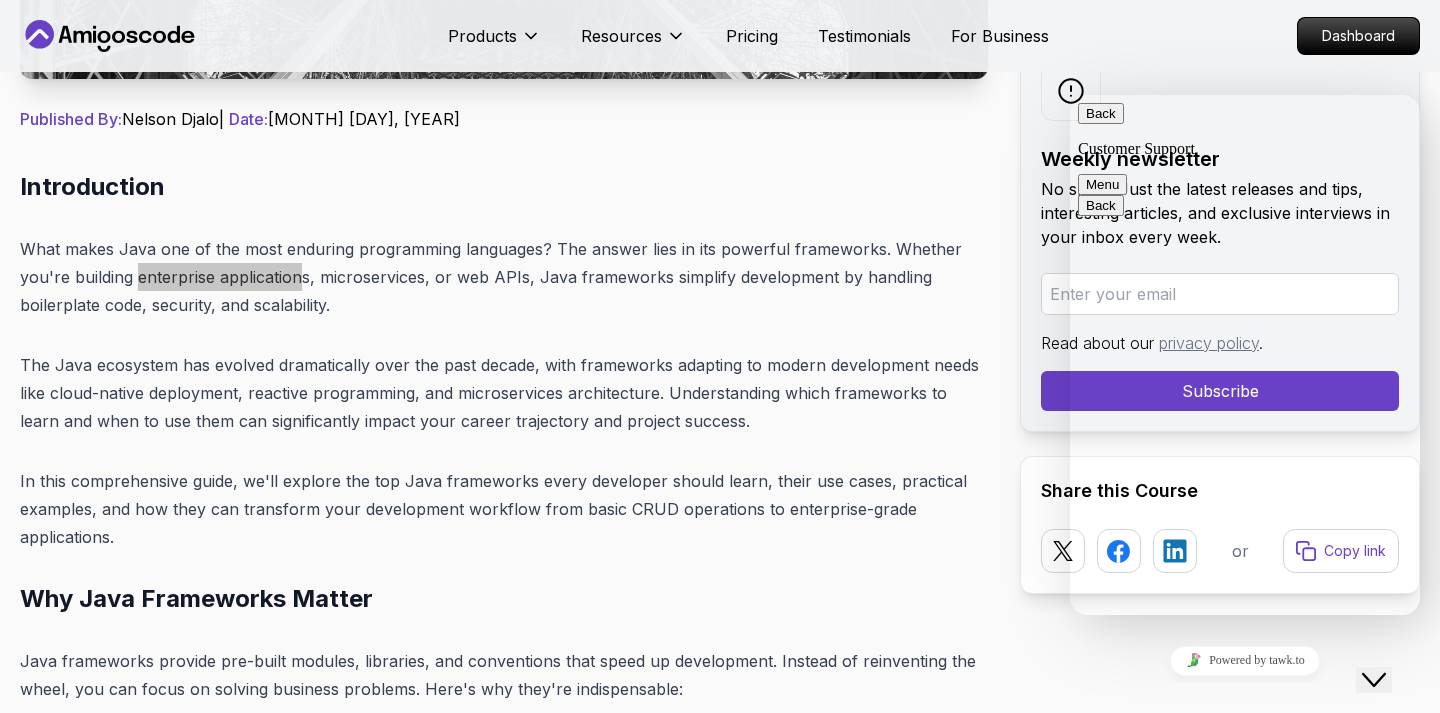 click on "Tell me more" at bounding box center (1124, 1253) 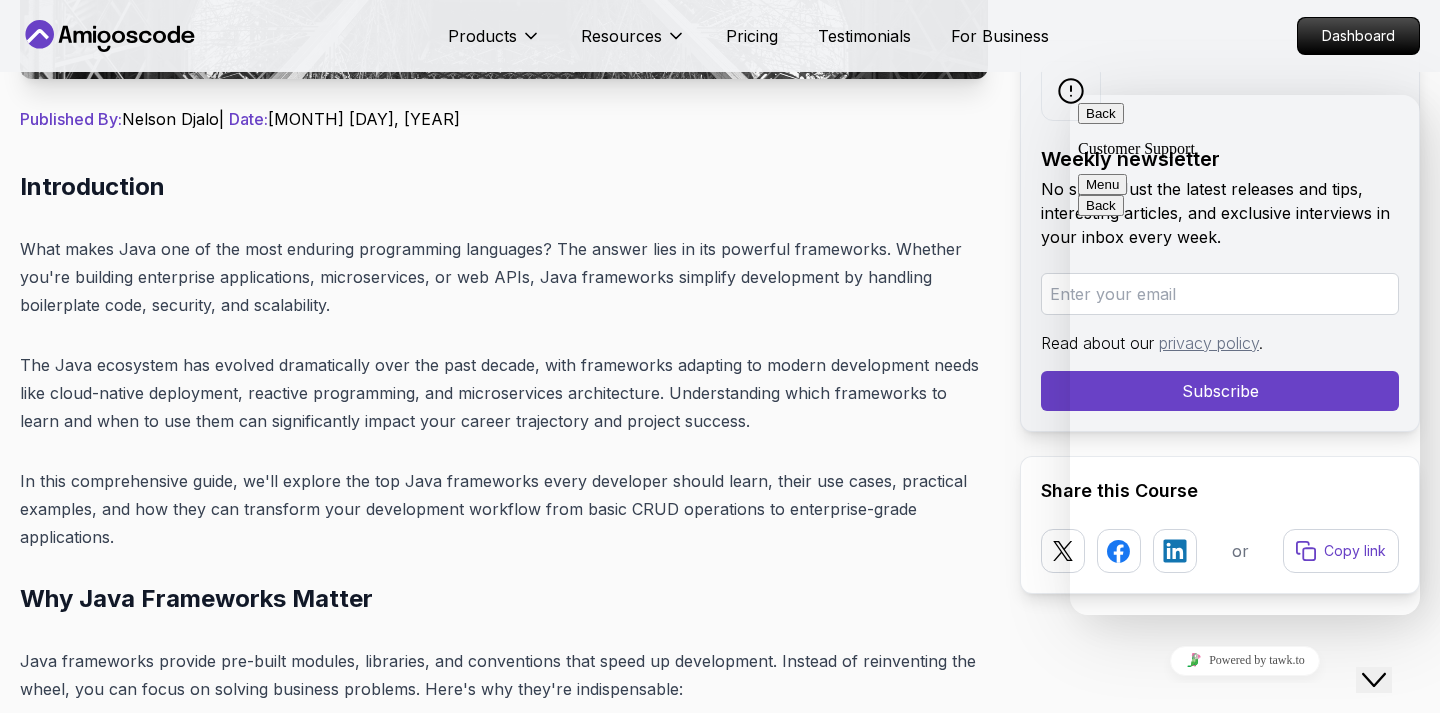 click on "Introduction
What makes Java one of the most enduring programming languages? The answer lies in its powerful frameworks. Whether you're building enterprise applications, microservices, or web APIs, Java frameworks simplify development by handling boilerplate code, security, and scalability.
The Java ecosystem has evolved dramatically over the past decade, with frameworks adapting to modern development needs like cloud-native deployment, reactive programming, and microservices architecture. Understanding which frameworks to learn and when to use them can significantly impact your career trajectory and project success.
In this comprehensive guide, we'll explore the top Java frameworks every developer should learn, their use cases, practical examples, and how they can transform your development workflow from basic CRUD operations to enterprise-grade applications.
Why Java Frameworks Matter
Productivity Boost
Scalability
Community & Support
Best Practices
Security
Best for:" at bounding box center (504, 12472) 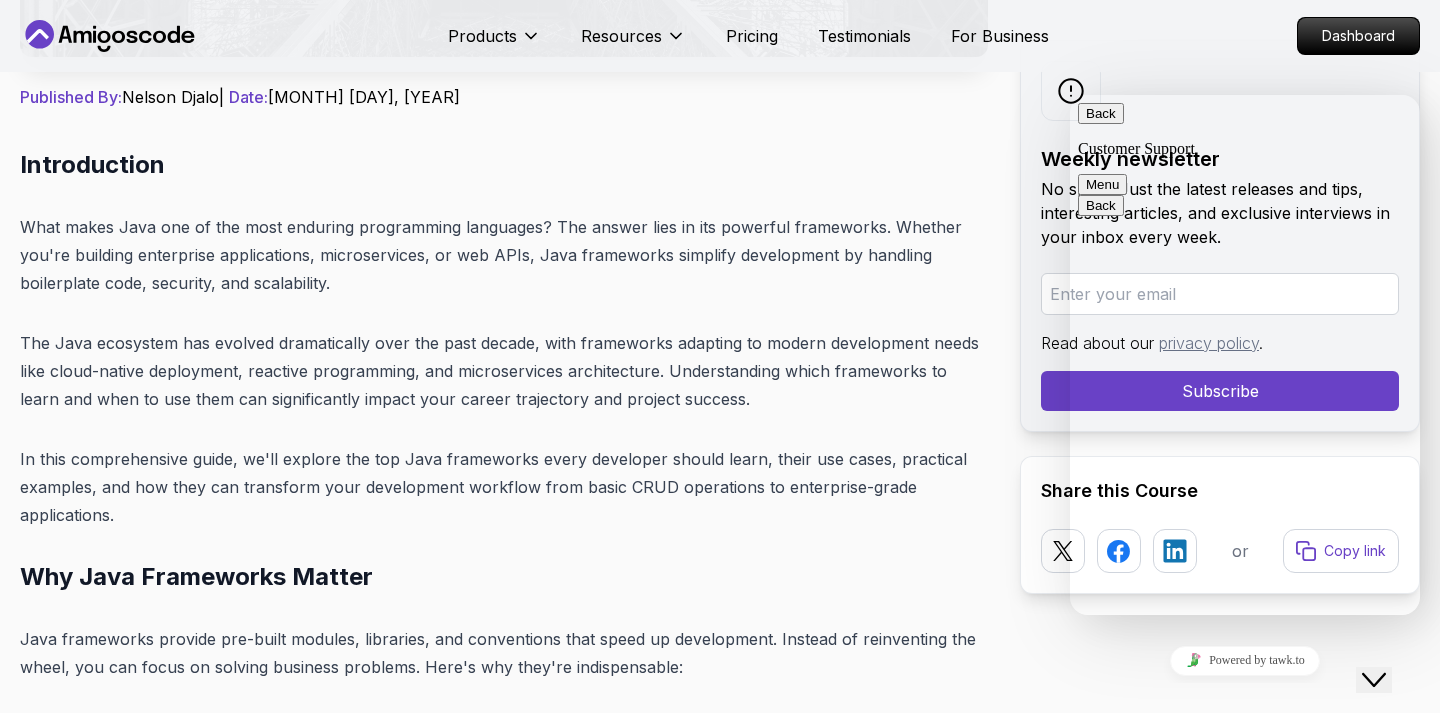 scroll, scrollTop: 767, scrollLeft: 0, axis: vertical 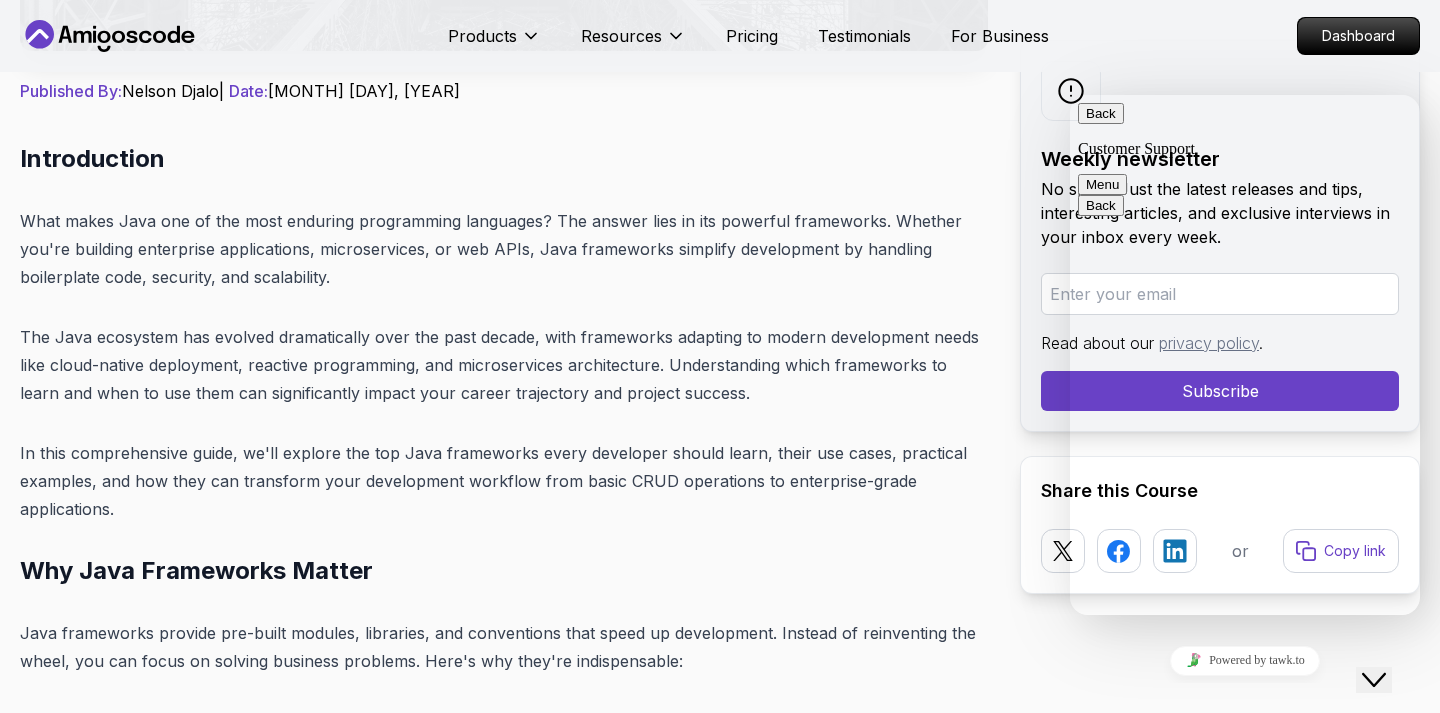 click on "What makes Java one of the most enduring programming languages? The answer lies in its powerful frameworks. Whether you're building enterprise applications, microservices, or web APIs, Java frameworks simplify development by handling boilerplate code, security, and scalability." at bounding box center [504, 249] 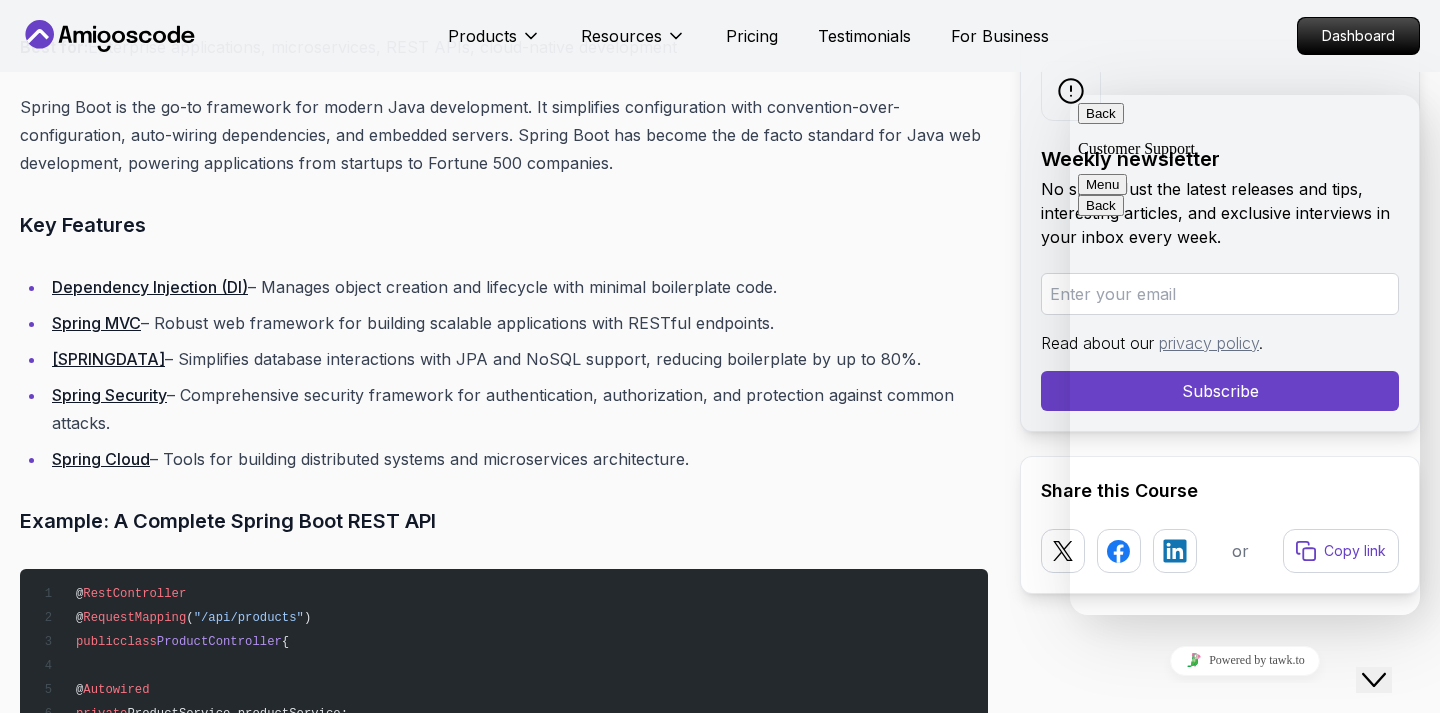 scroll, scrollTop: 1856, scrollLeft: 0, axis: vertical 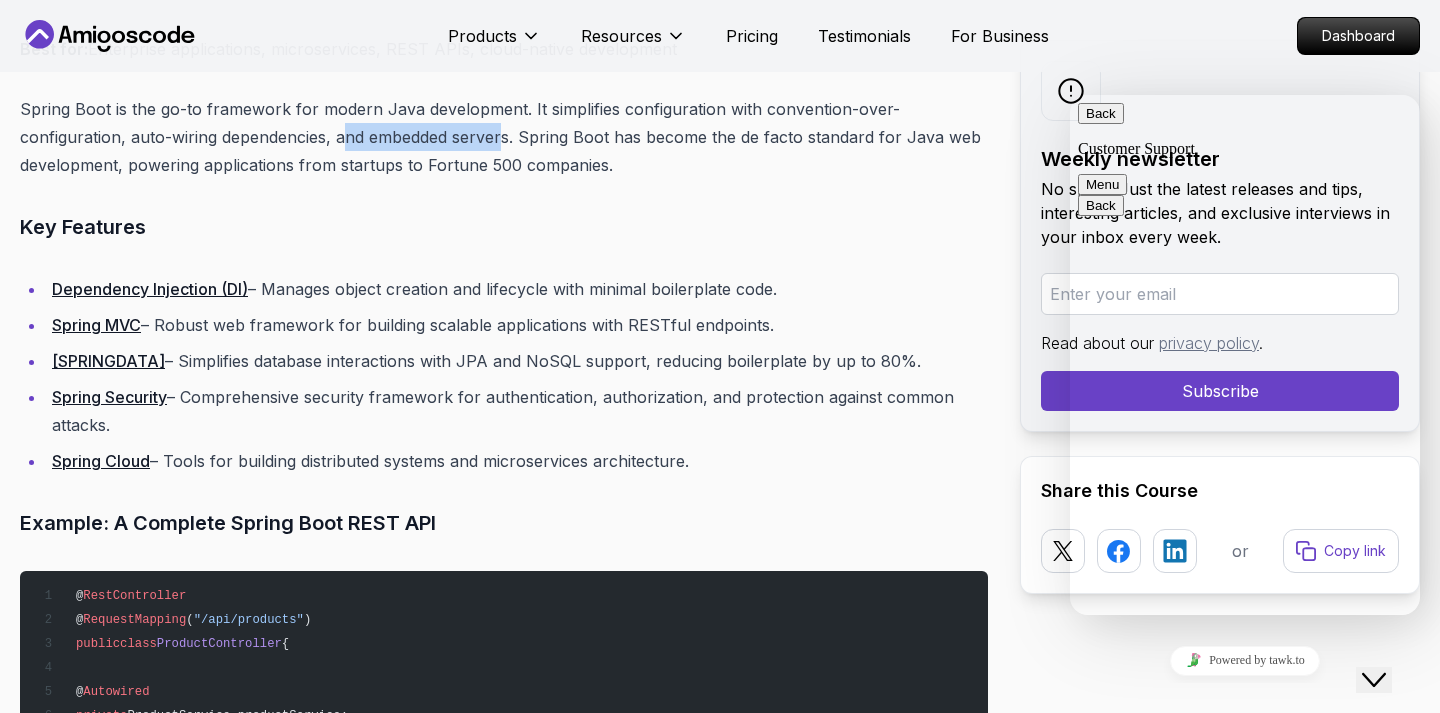 drag, startPoint x: 342, startPoint y: 134, endPoint x: 507, endPoint y: 140, distance: 165.10905 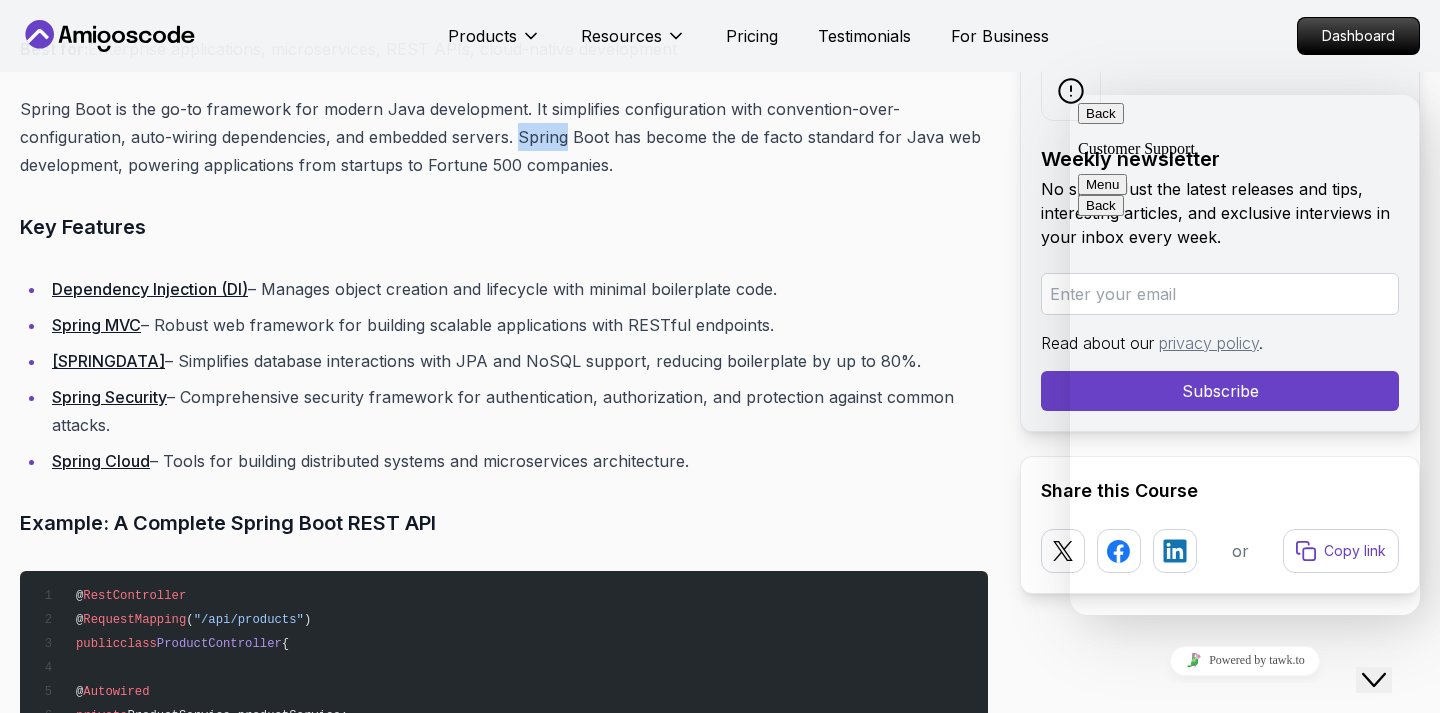 drag, startPoint x: 524, startPoint y: 140, endPoint x: 569, endPoint y: 139, distance: 45.01111 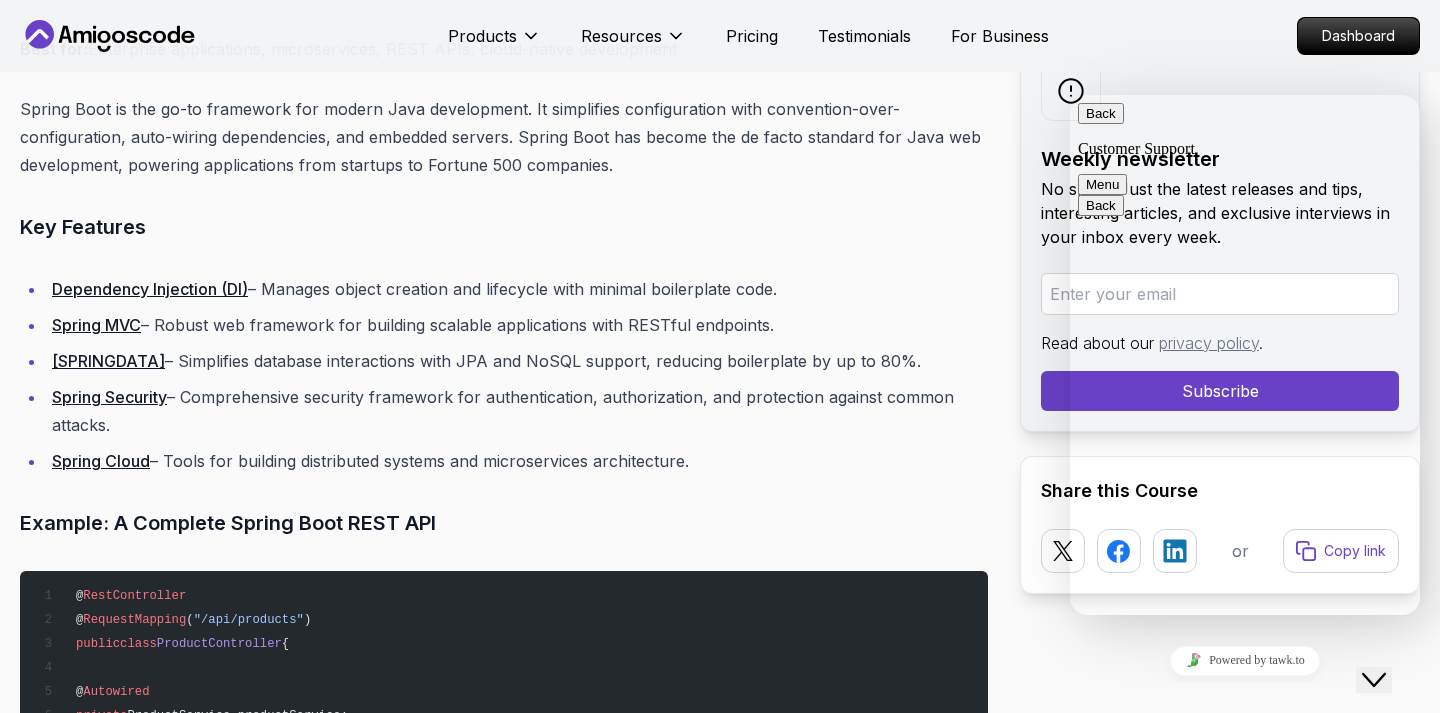 click on "Spring Boot is the go-to framework for modern Java development. It simplifies configuration with convention-over-configuration, auto-wiring dependencies, and embedded servers. Spring Boot has become the de facto standard for Java web development, powering applications from startups to Fortune 500 companies." at bounding box center [504, 137] 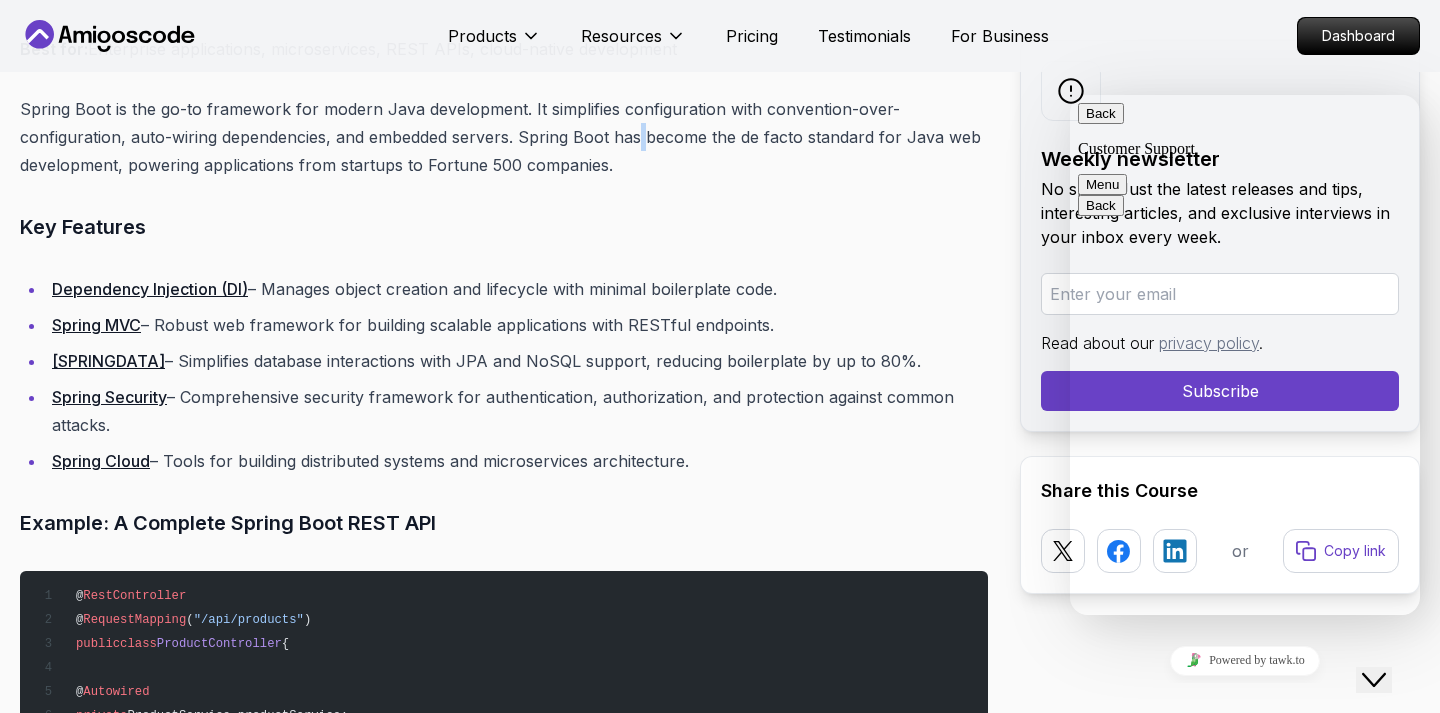 click on "Spring Boot is the go-to framework for modern Java development. It simplifies configuration with convention-over-configuration, auto-wiring dependencies, and embedded servers. Spring Boot has become the de facto standard for Java web development, powering applications from startups to Fortune 500 companies." at bounding box center (504, 137) 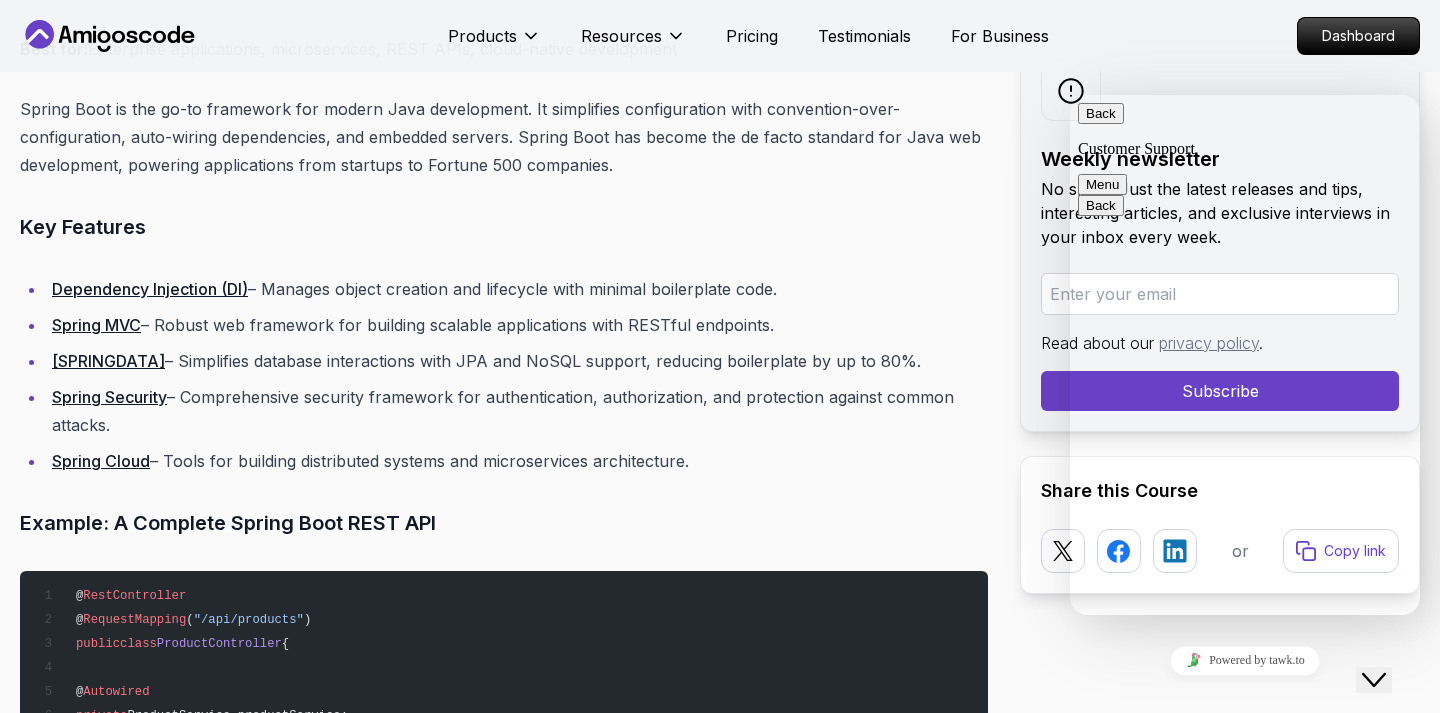 click on "Spring Boot is the go-to framework for modern Java development. It simplifies configuration with convention-over-configuration, auto-wiring dependencies, and embedded servers. Spring Boot has become the de facto standard for Java web development, powering applications from startups to Fortune 500 companies." at bounding box center [504, 137] 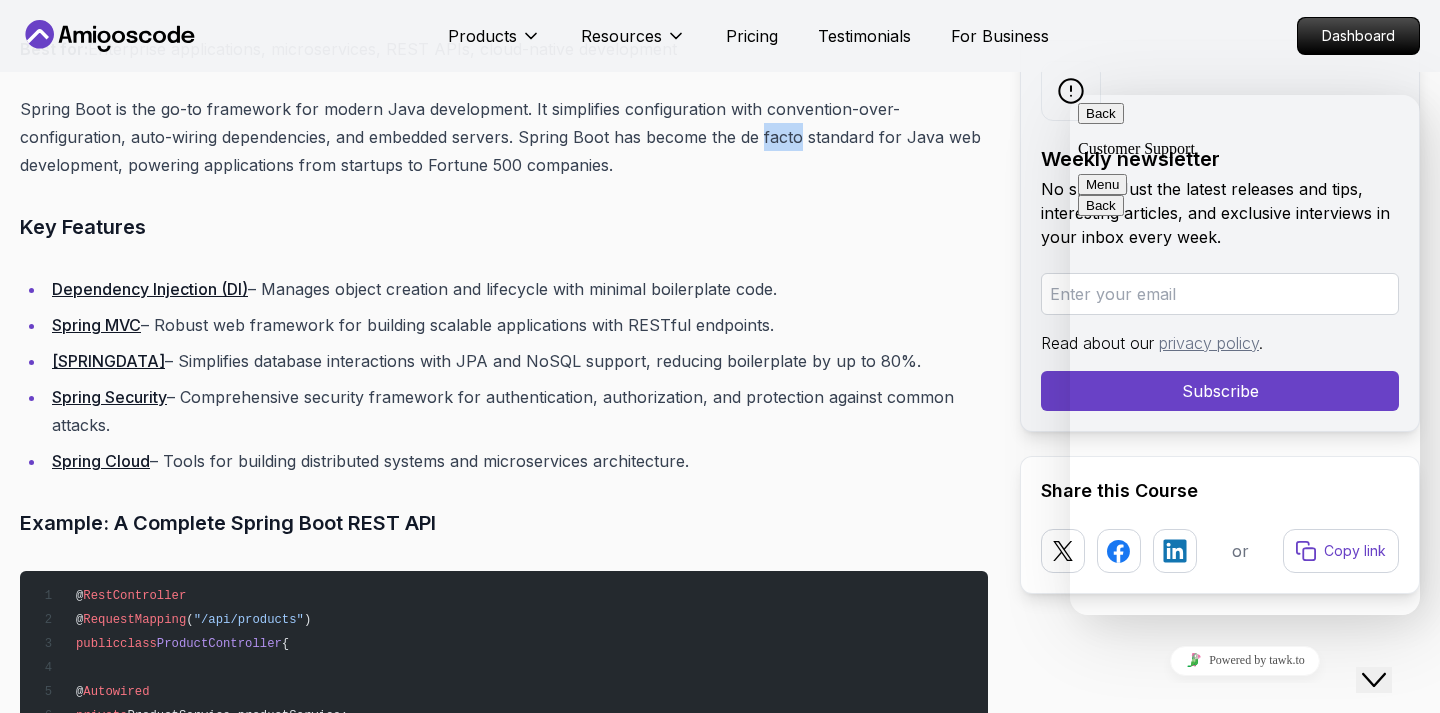 click on "Spring Boot is the go-to framework for modern Java development. It simplifies configuration with convention-over-configuration, auto-wiring dependencies, and embedded servers. Spring Boot has become the de facto standard for Java web development, powering applications from startups to Fortune 500 companies." at bounding box center (504, 137) 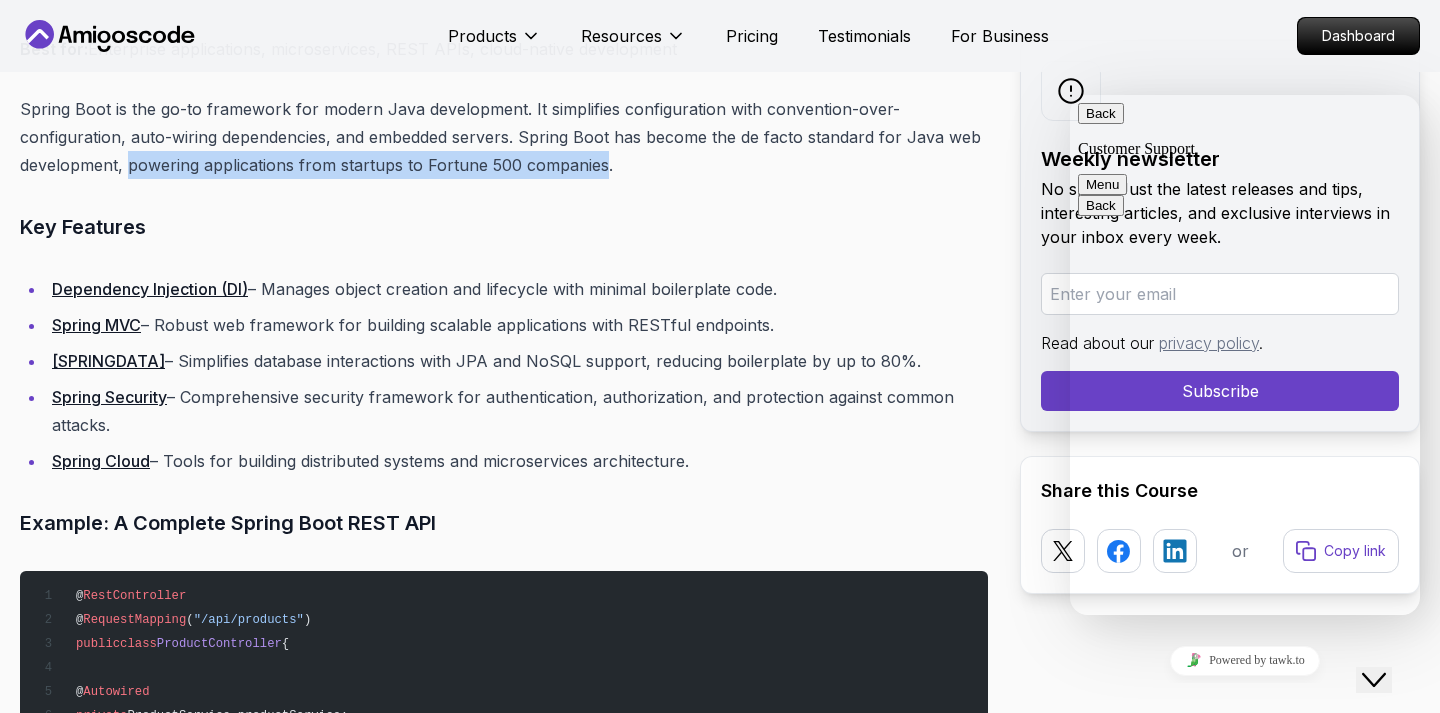 drag, startPoint x: 130, startPoint y: 165, endPoint x: 617, endPoint y: 159, distance: 487.03696 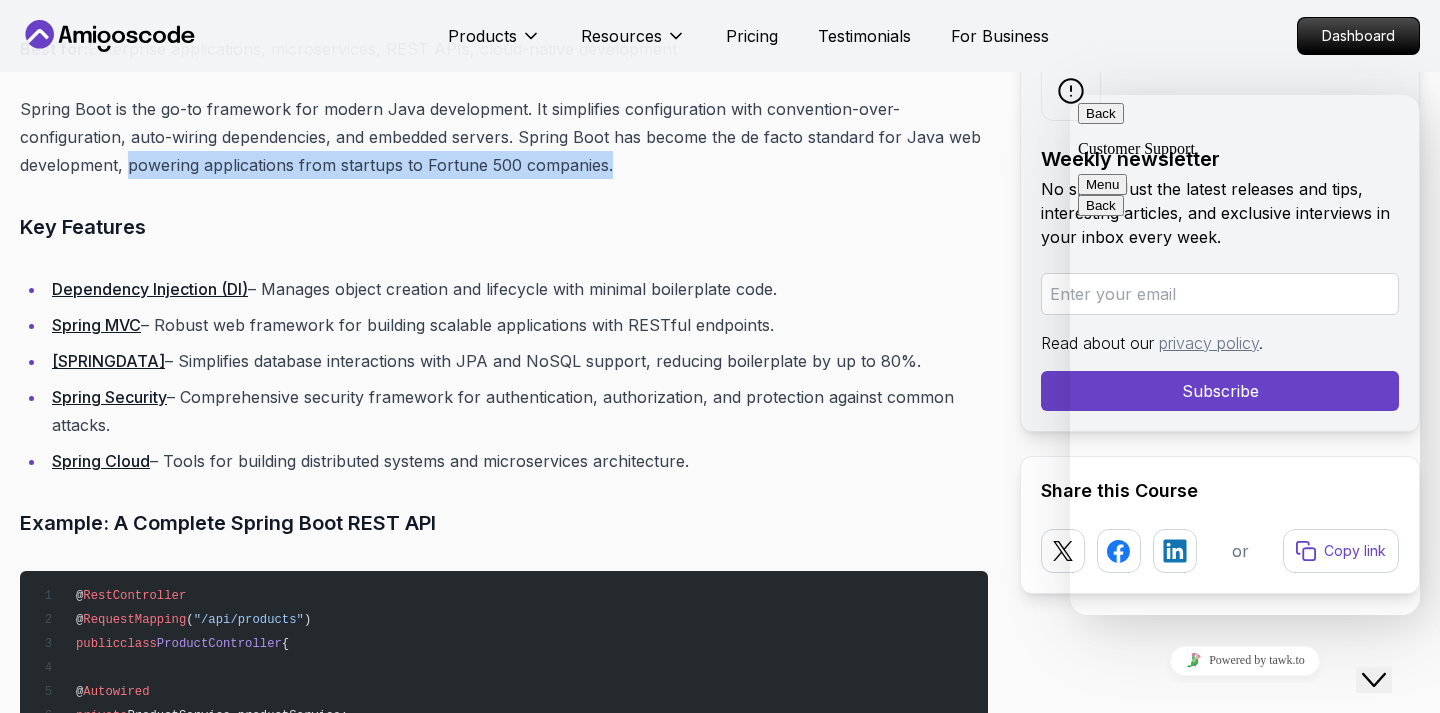 click on "Spring Boot is the go-to framework for modern Java development. It simplifies configuration with convention-over-configuration, auto-wiring dependencies, and embedded servers. Spring Boot has become the de facto standard for Java web development, powering applications from startups to Fortune 500 companies." at bounding box center [504, 137] 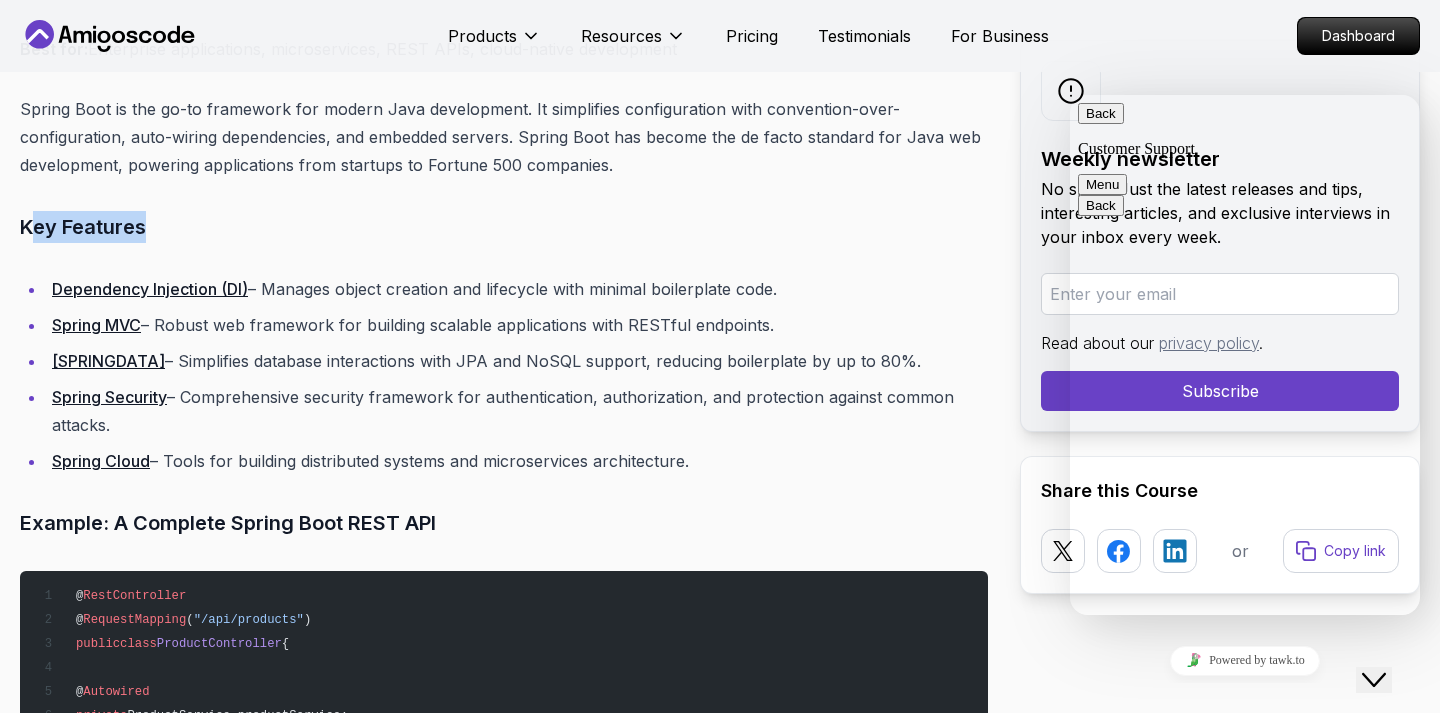 drag, startPoint x: 27, startPoint y: 225, endPoint x: 202, endPoint y: 228, distance: 175.02571 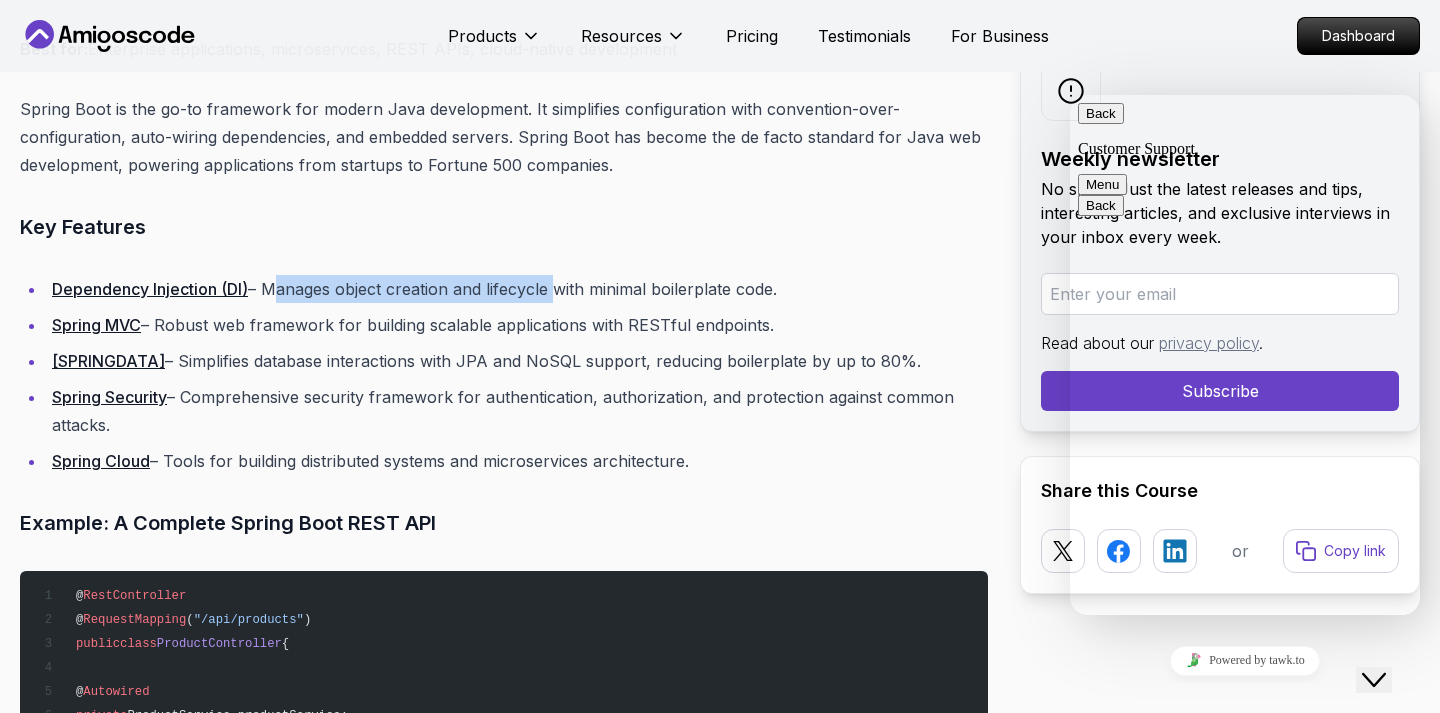 drag, startPoint x: 271, startPoint y: 292, endPoint x: 557, endPoint y: 287, distance: 286.0437 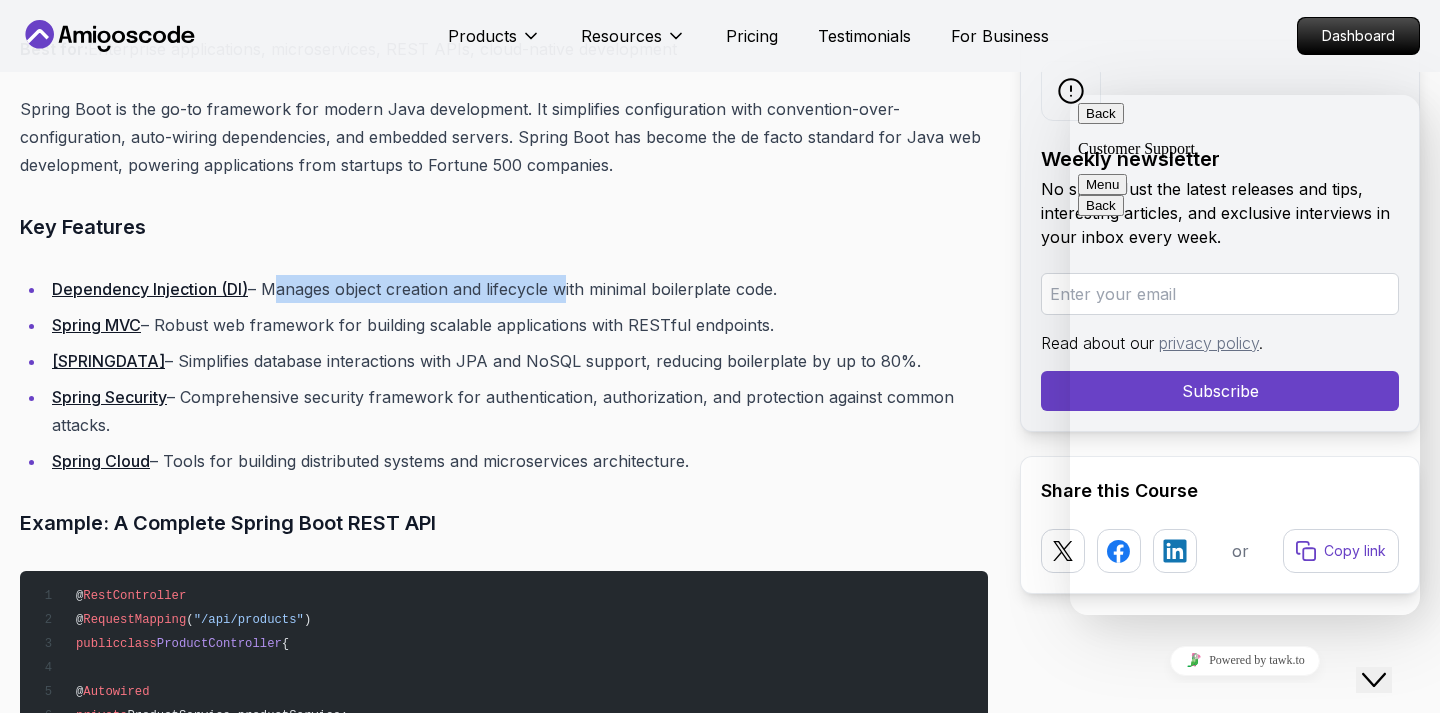 drag, startPoint x: 581, startPoint y: 288, endPoint x: 798, endPoint y: 285, distance: 217.02074 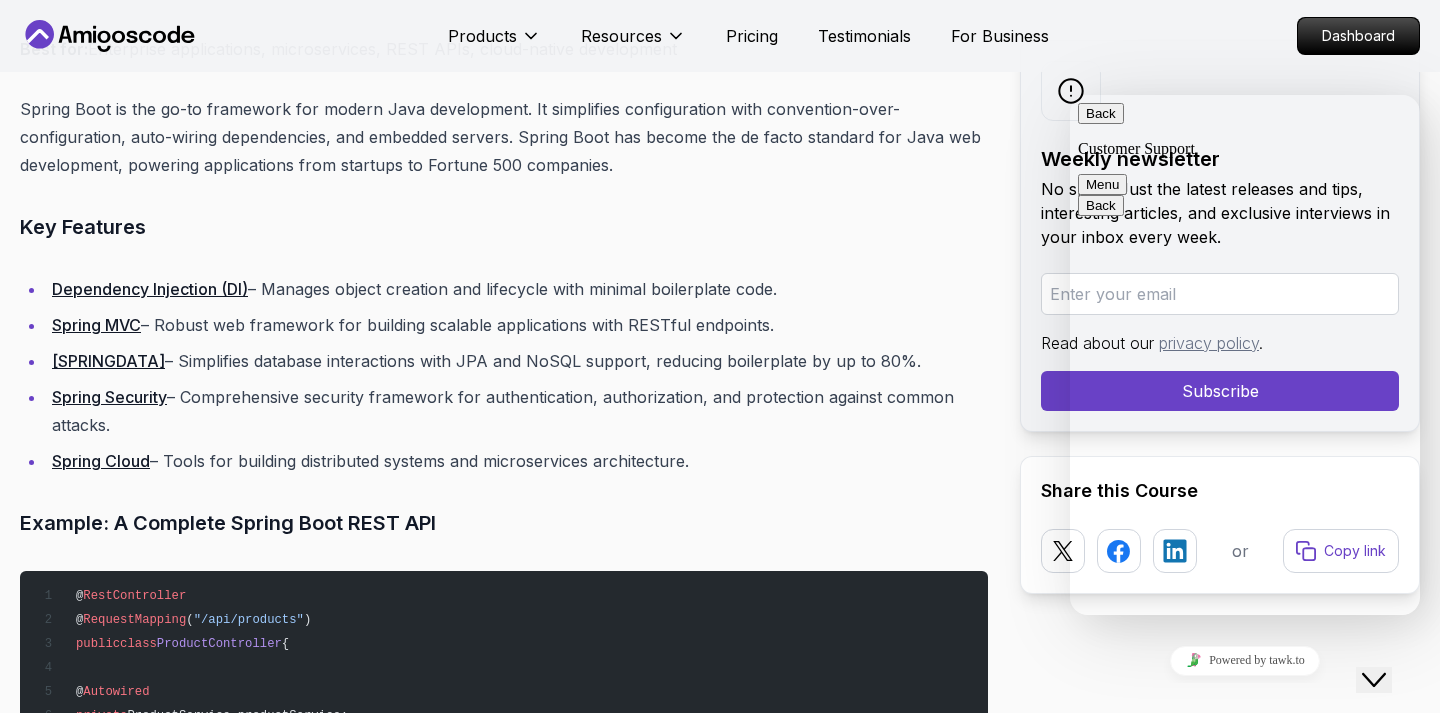 click on "Menu" at bounding box center (1102, 184) 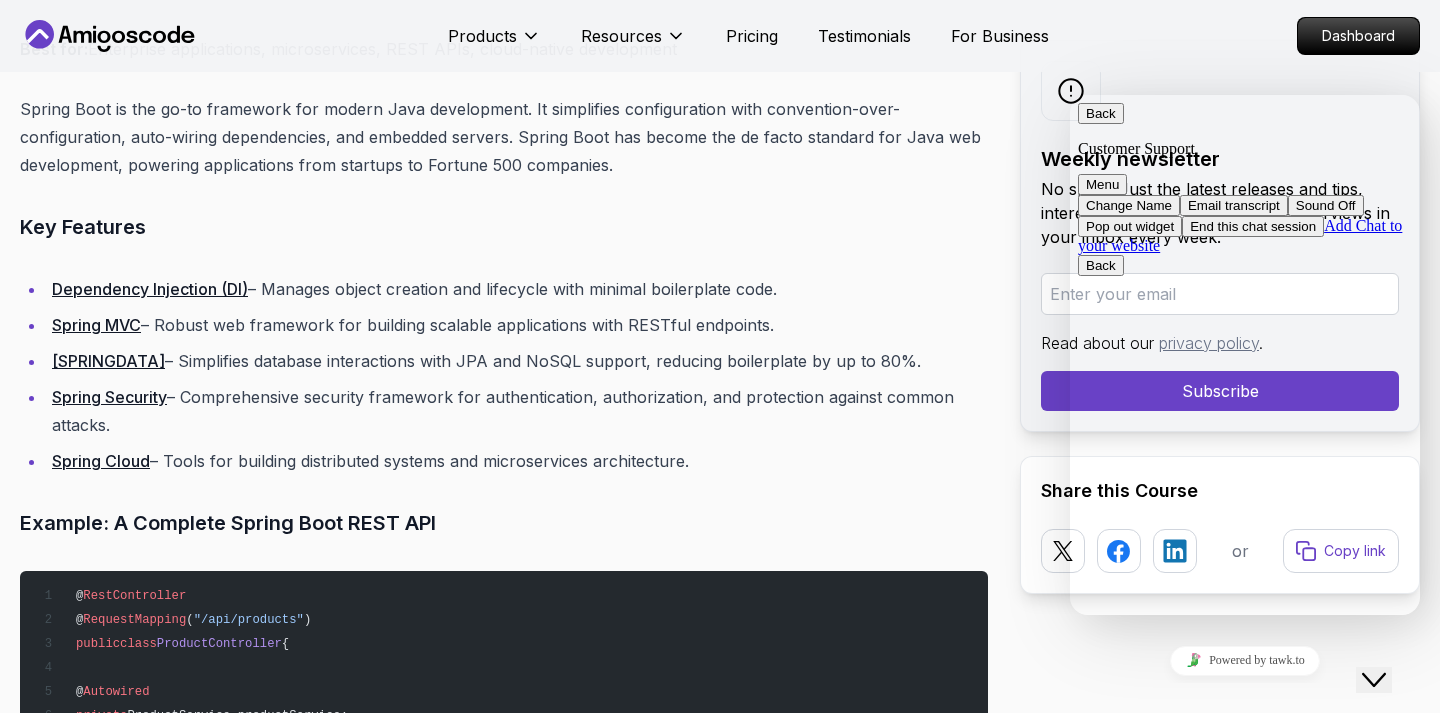click on "End this chat session" at bounding box center (1253, 226) 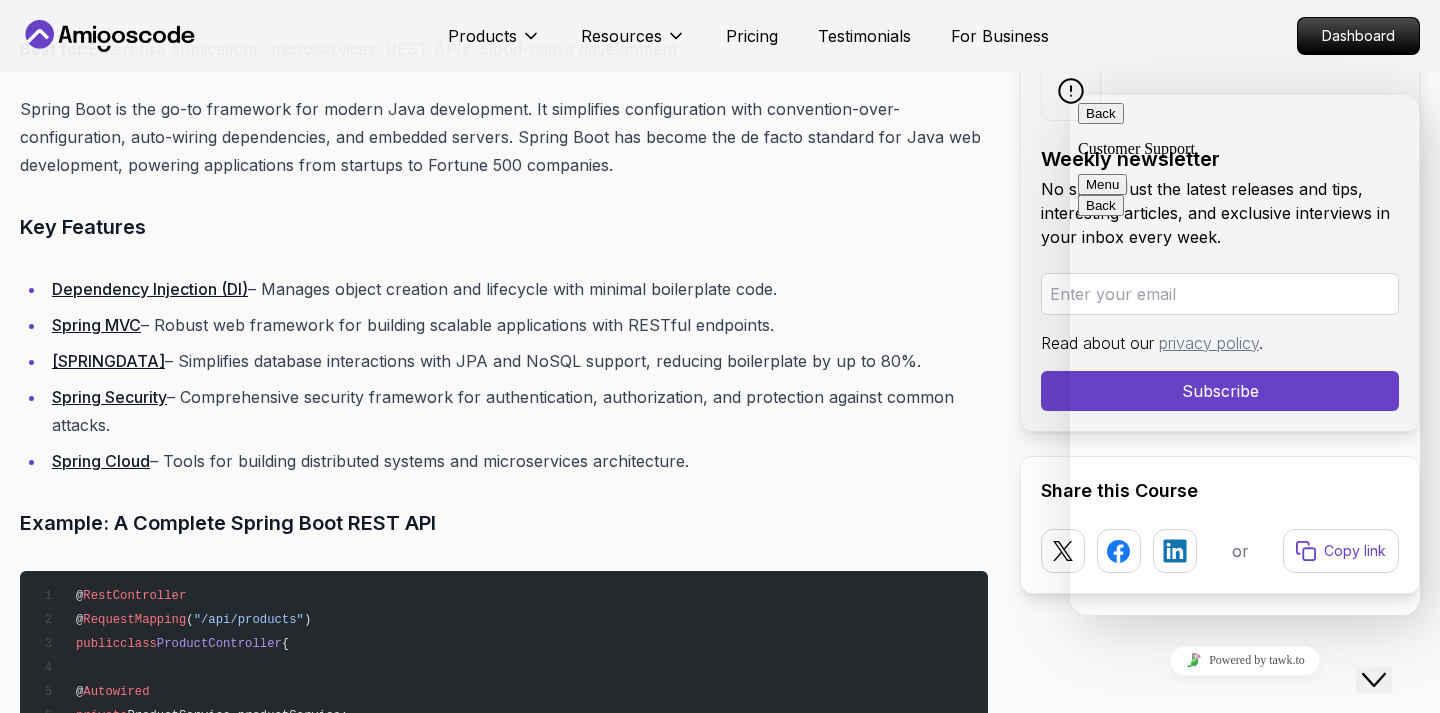 click on "End Chat" at bounding box center [1172, 764] 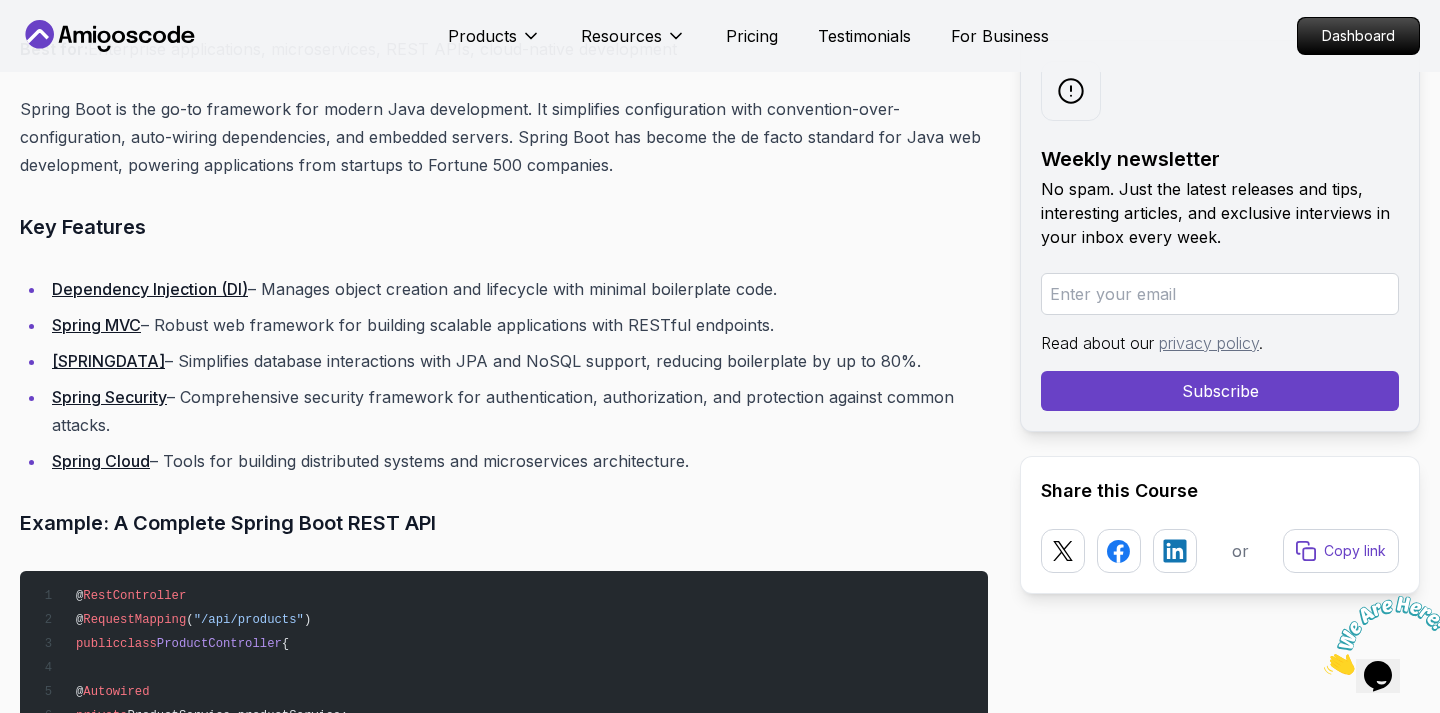 click on "Key Features" at bounding box center [504, 227] 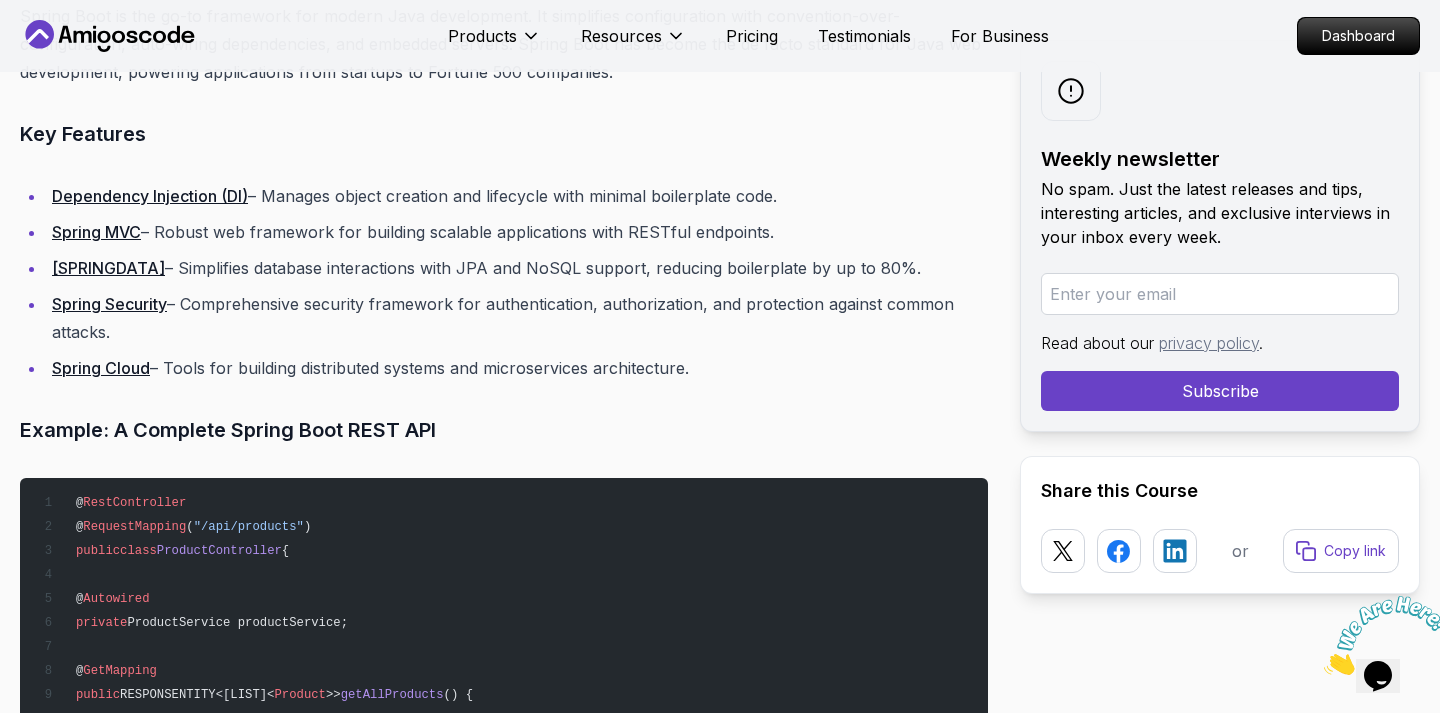 scroll, scrollTop: 1961, scrollLeft: 0, axis: vertical 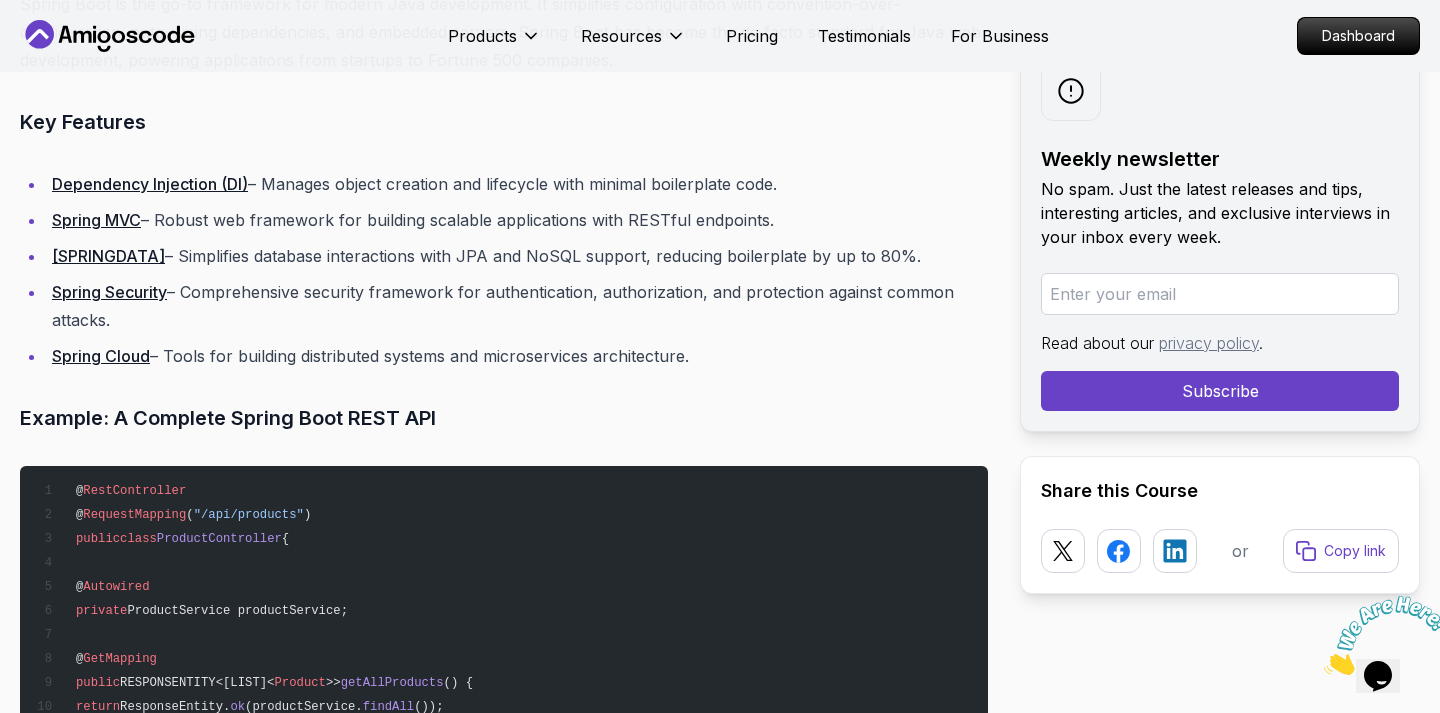drag, startPoint x: 393, startPoint y: 227, endPoint x: 780, endPoint y: 224, distance: 387.01163 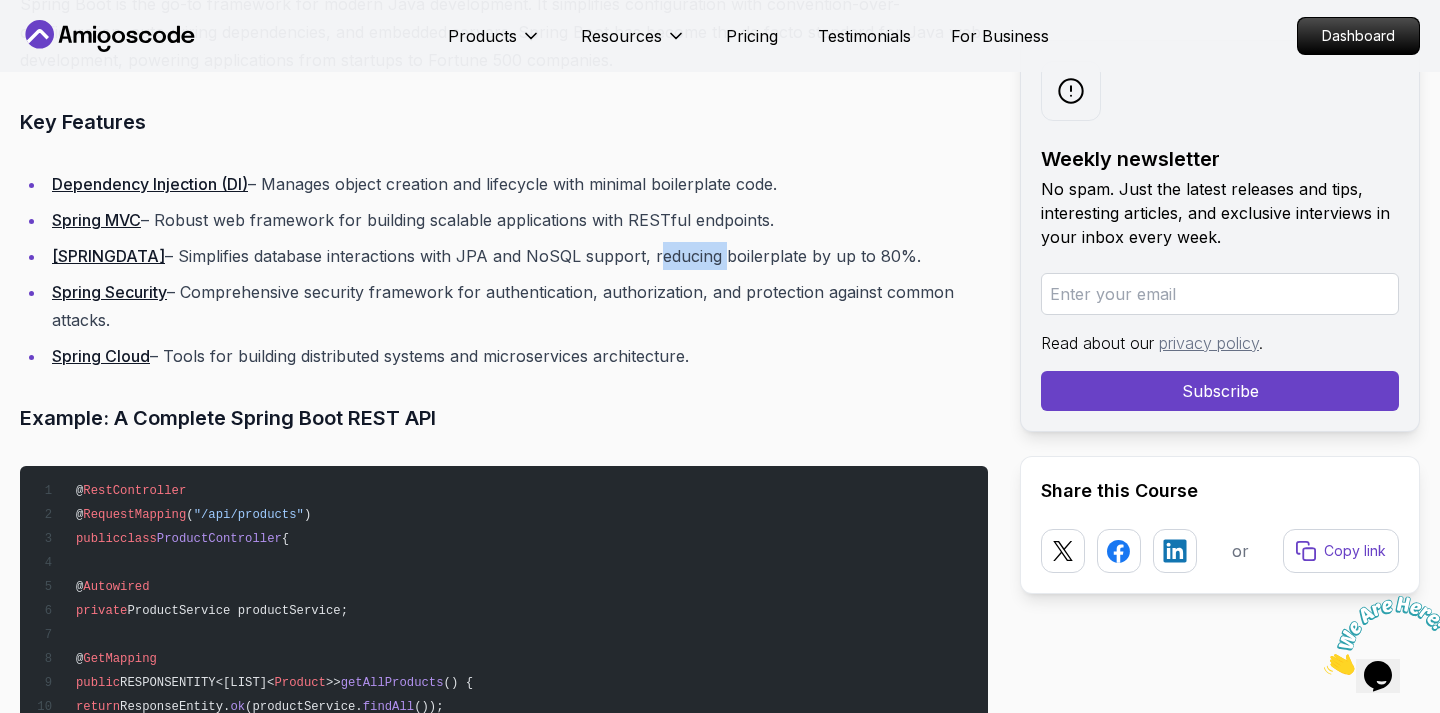 click on "Spring Data  – Simplifies database interactions with JPA and NoSQL support, reducing boilerplate by up to 80%." at bounding box center [517, 256] 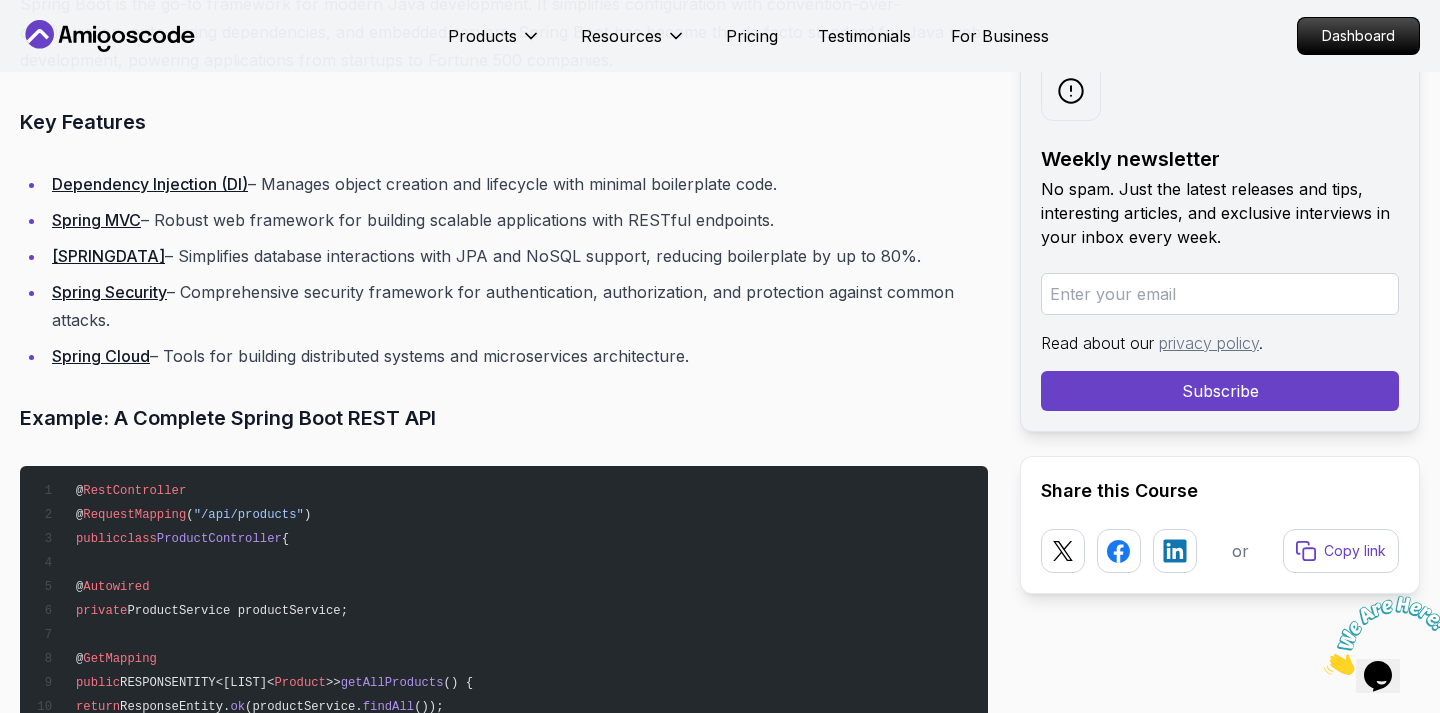 click on "Spring Security – Comprehensive security framework for authentication, authorization, and protection against common attacks." at bounding box center (517, 306) 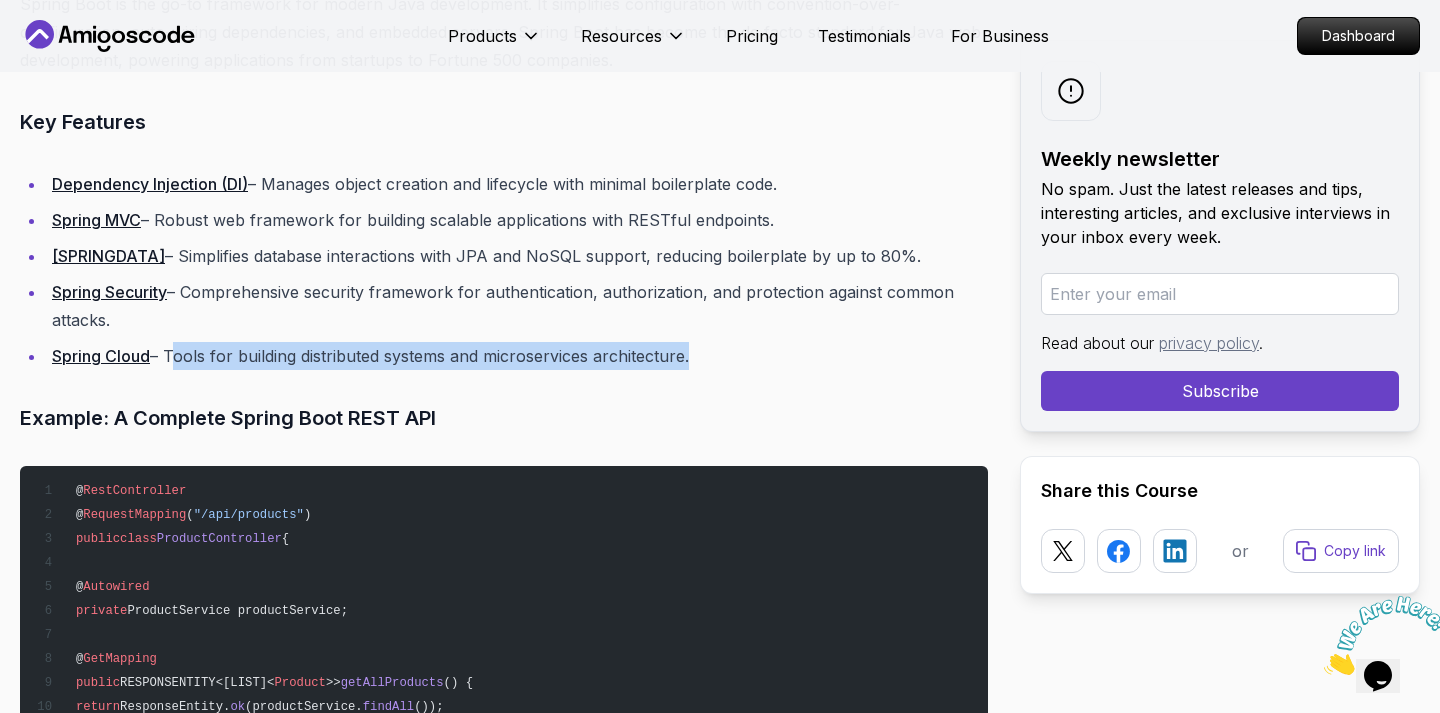 drag, startPoint x: 691, startPoint y: 363, endPoint x: 170, endPoint y: 346, distance: 521.2773 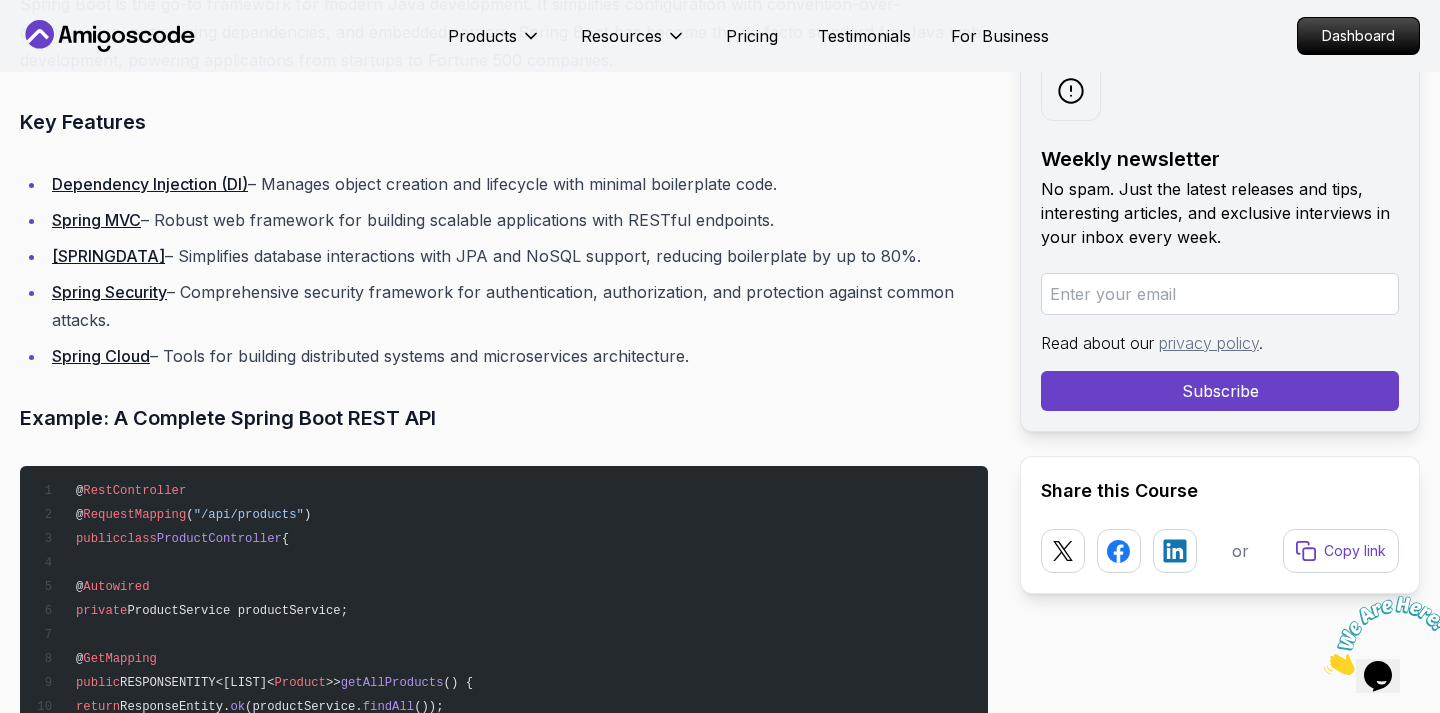 click on "Spring Security – Comprehensive security framework for authentication, authorization, and protection against common attacks." at bounding box center [517, 306] 